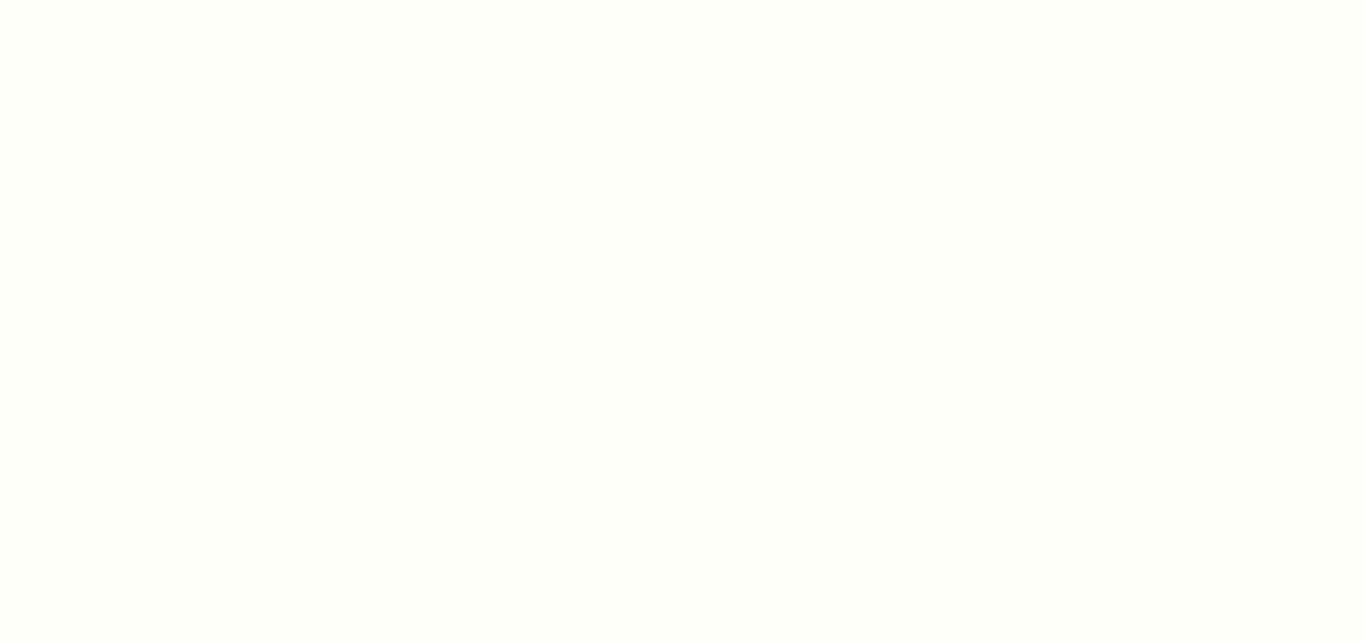 scroll, scrollTop: 0, scrollLeft: 0, axis: both 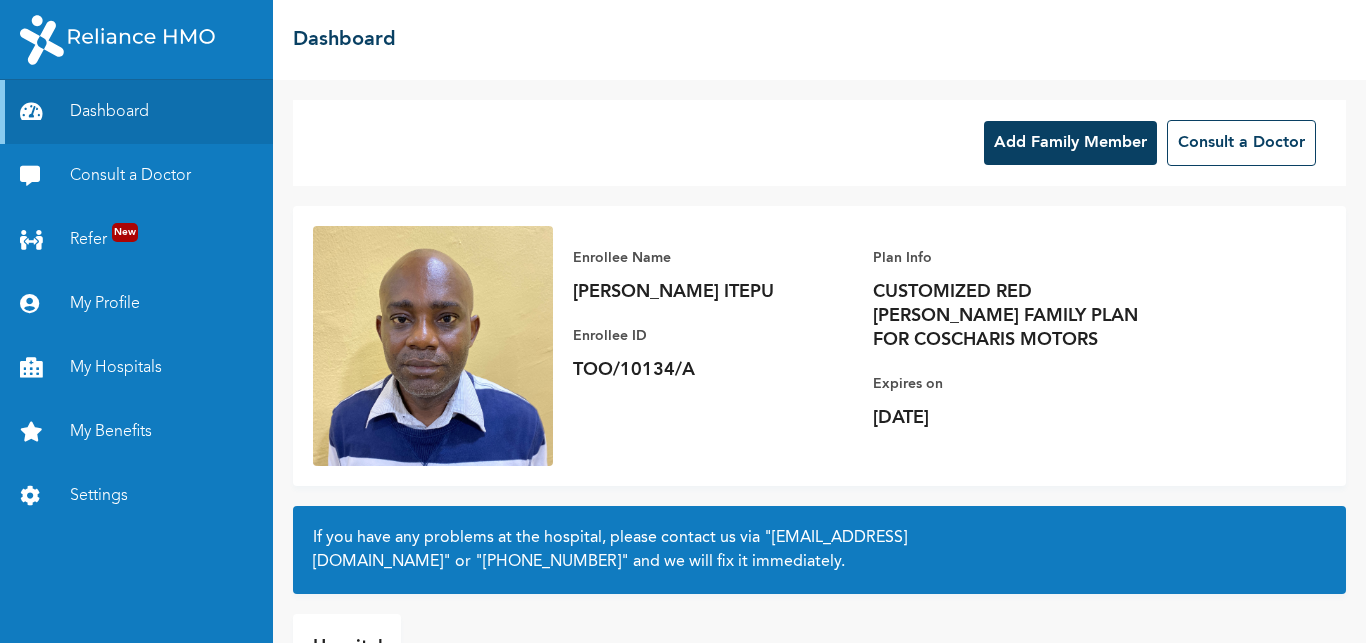 click on "Add Family Member" at bounding box center [1070, 143] 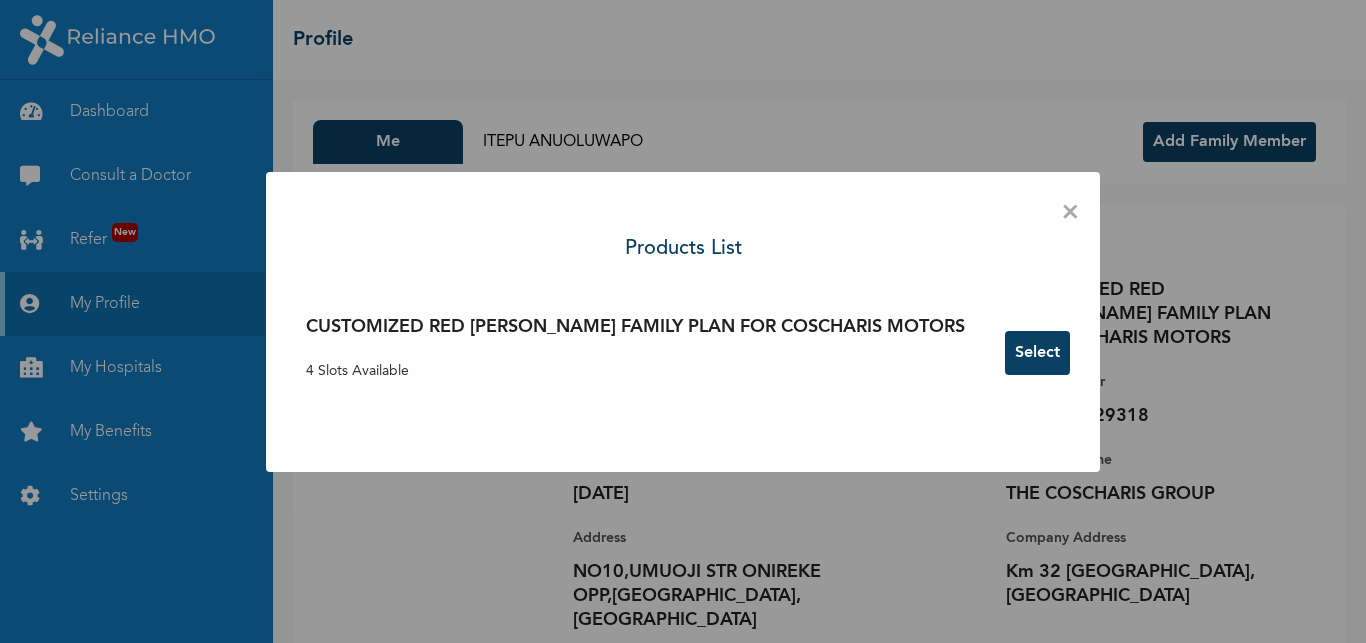 click on "Select" at bounding box center [1037, 353] 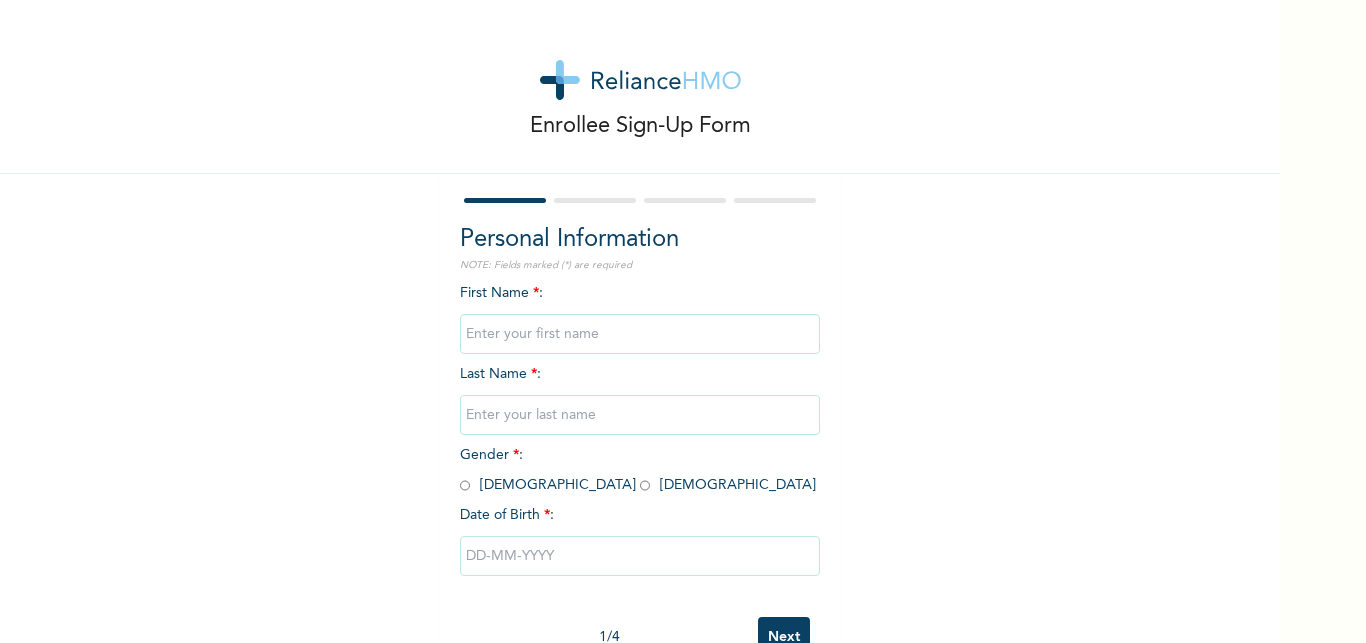 click on "First Name   * : Last Name   * : Gender   * : Male   Female Date of Birth   * :" at bounding box center (640, 445) 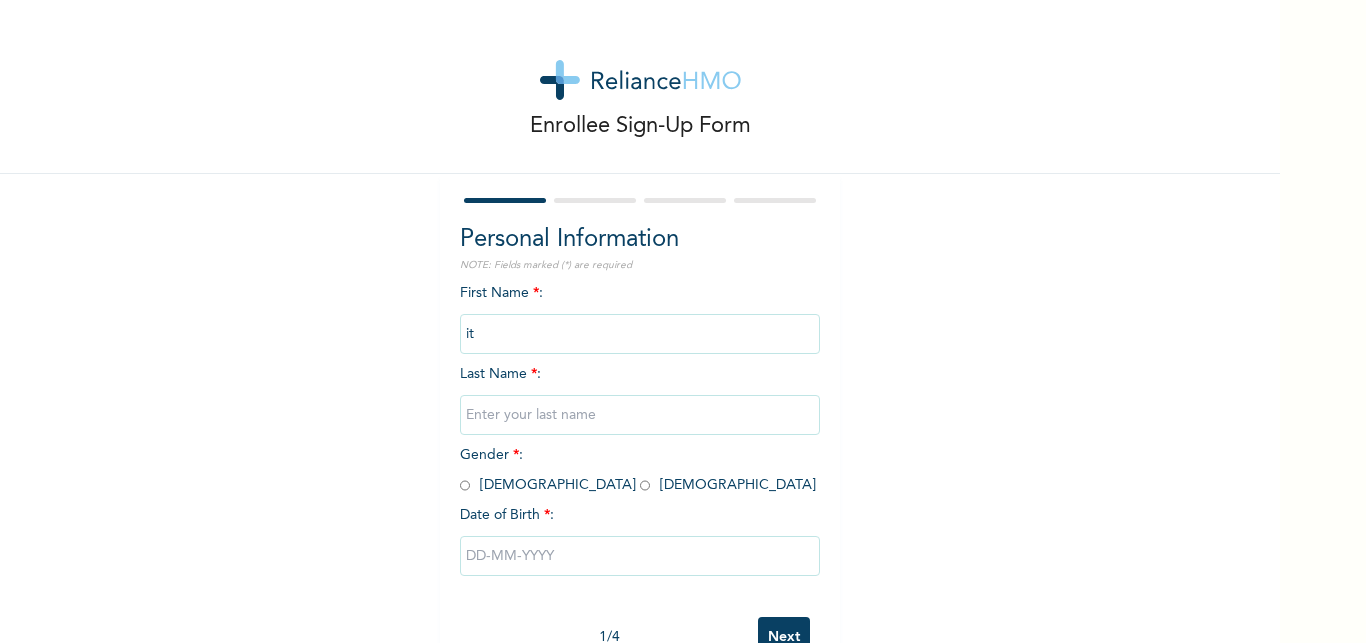 type on "i" 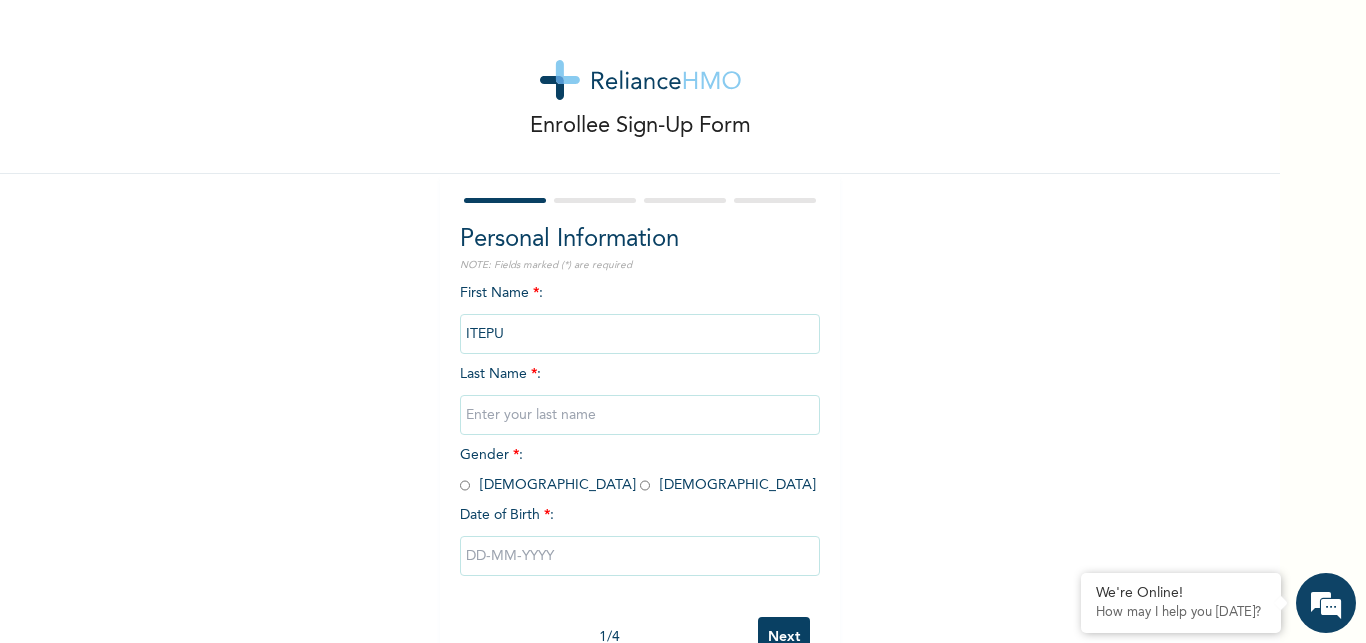 type on "ITEPU" 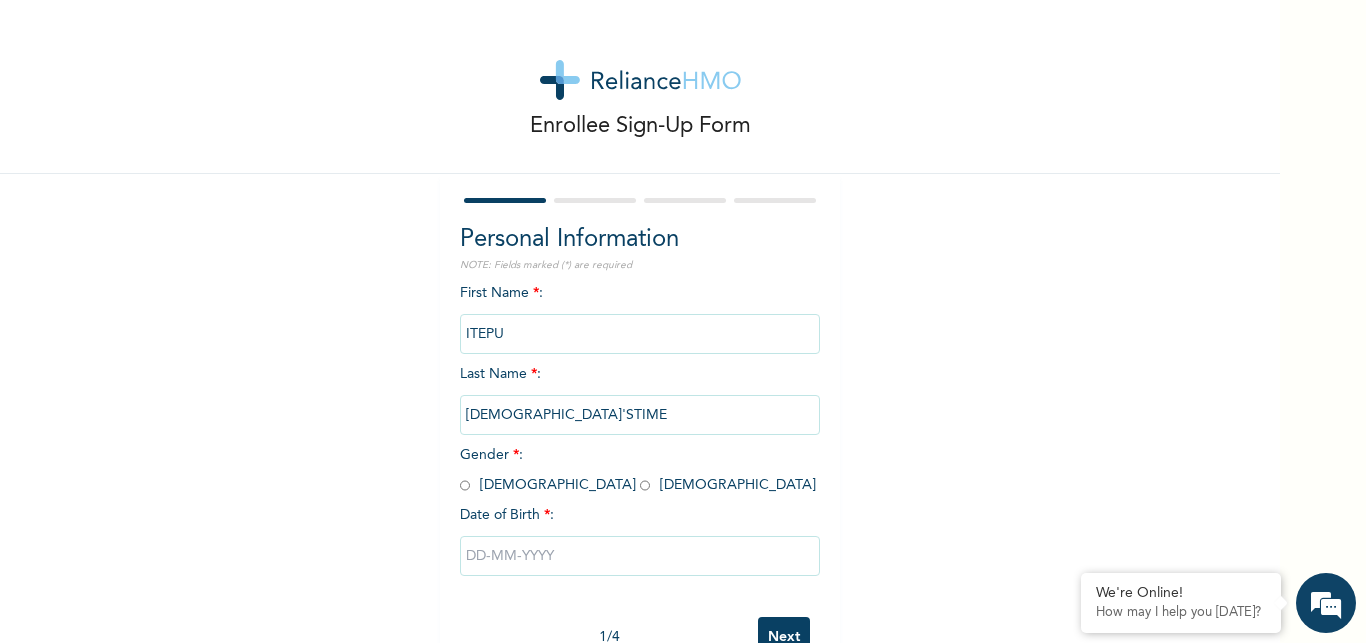 type on "[DEMOGRAPHIC_DATA]" 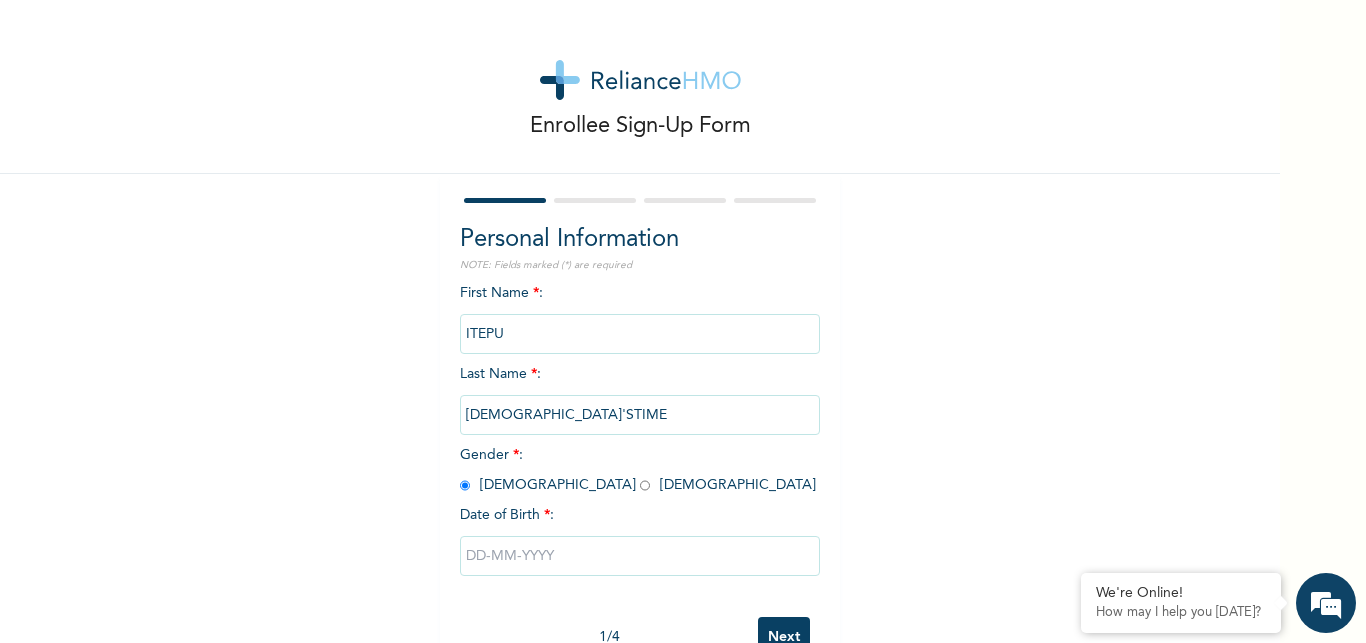 radio on "true" 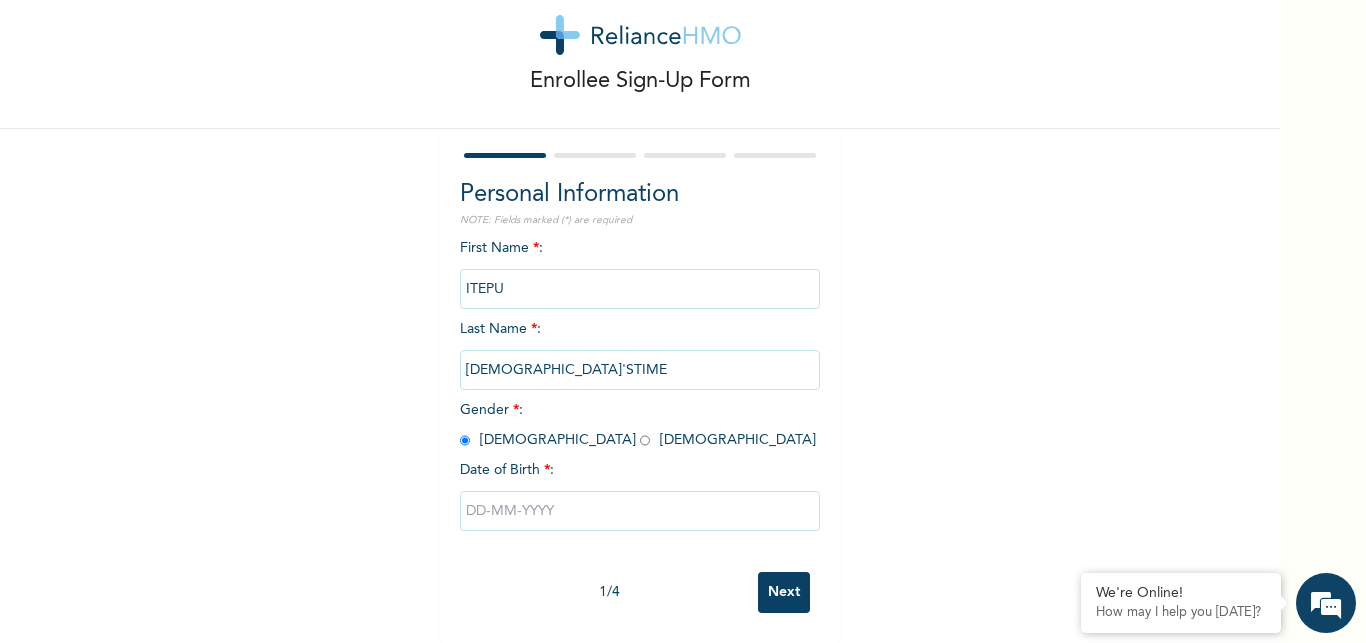 click at bounding box center (640, 511) 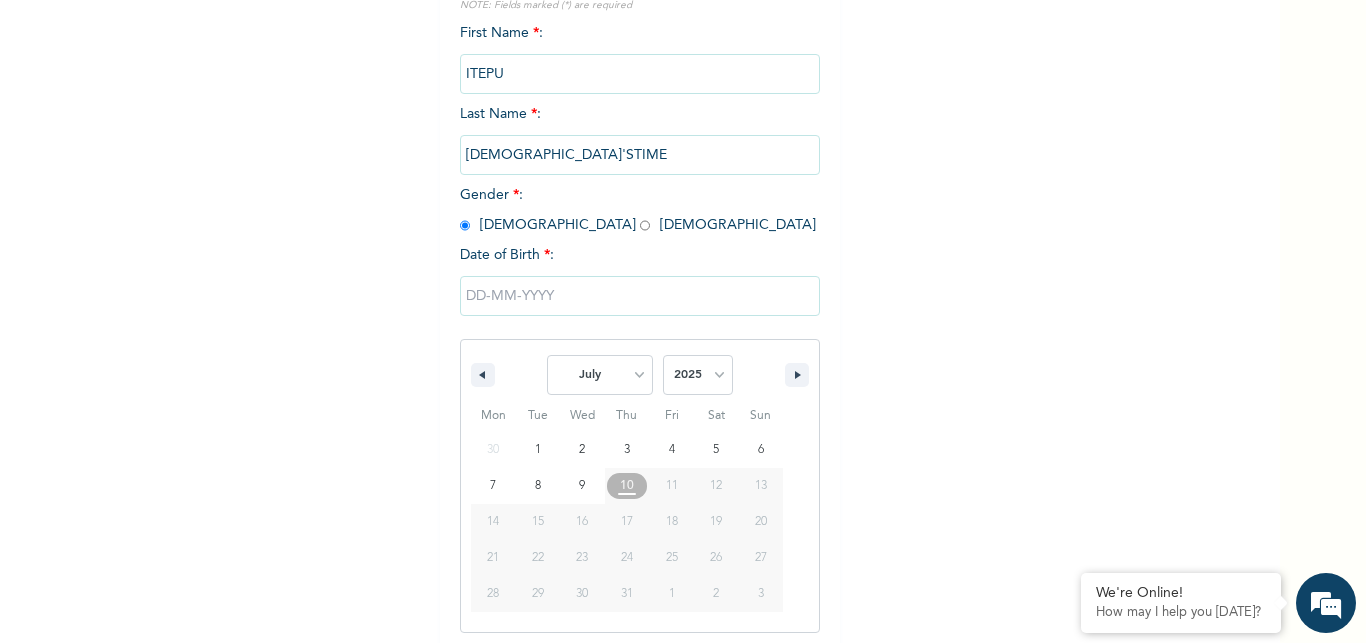 scroll, scrollTop: 268, scrollLeft: 0, axis: vertical 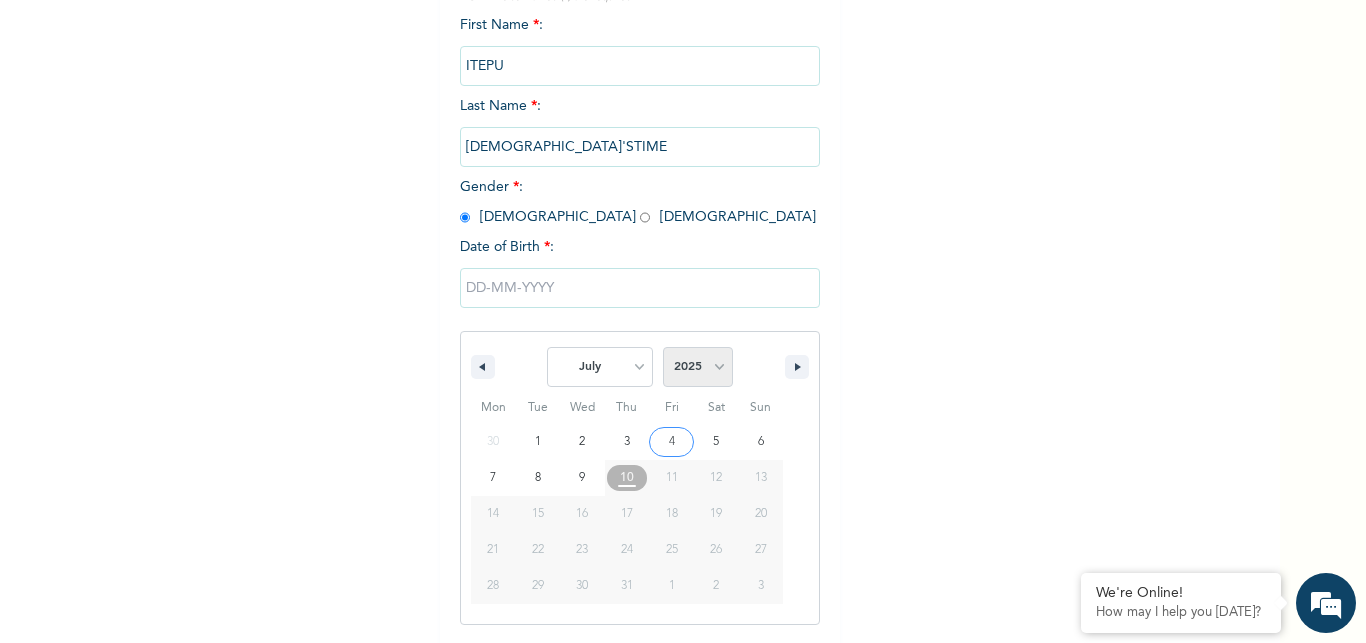 click on "2025 2024 2023 2022 2021 2020 2019 2018 2017 2016 2015 2014 2013 2012 2011 2010 2009 2008 2007 2006 2005 2004 2003 2002 2001 2000 1999 1998 1997 1996 1995 1994 1993 1992 1991 1990 1989 1988 1987 1986 1985 1984 1983 1982 1981 1980 1979 1978 1977 1976 1975 1974 1973 1972 1971 1970 1969 1968 1967 1966 1965 1964 1963 1962 1961 1960 1959 1958 1957 1956 1955 1954 1953 1952 1951 1950 1949 1948 1947 1946 1945 1944 1943 1942 1941 1940 1939 1938 1937 1936 1935 1934 1933 1932 1931 1930 1929 1928 1927 1926 1925 1924 1923 1922 1921 1920 1919 1918 1917 1916 1915 1914 1913 1912 1911 1910 1909 1908 1907 1906 1905" at bounding box center [698, 367] 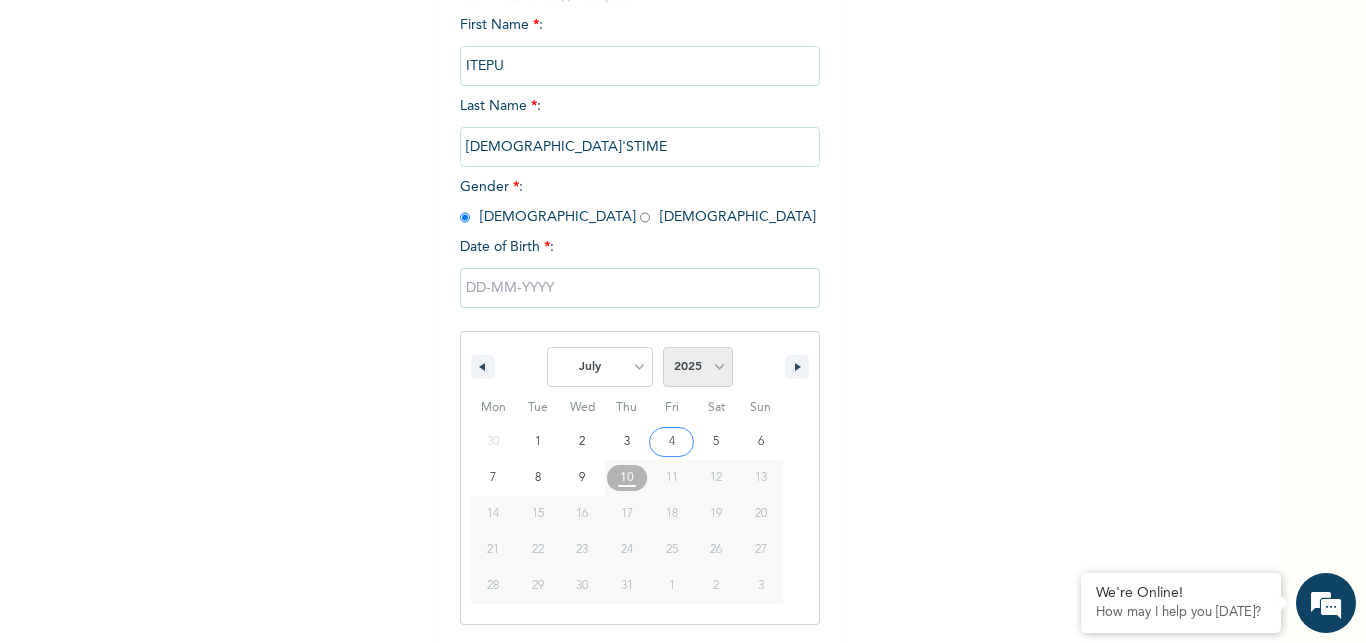 select on "2013" 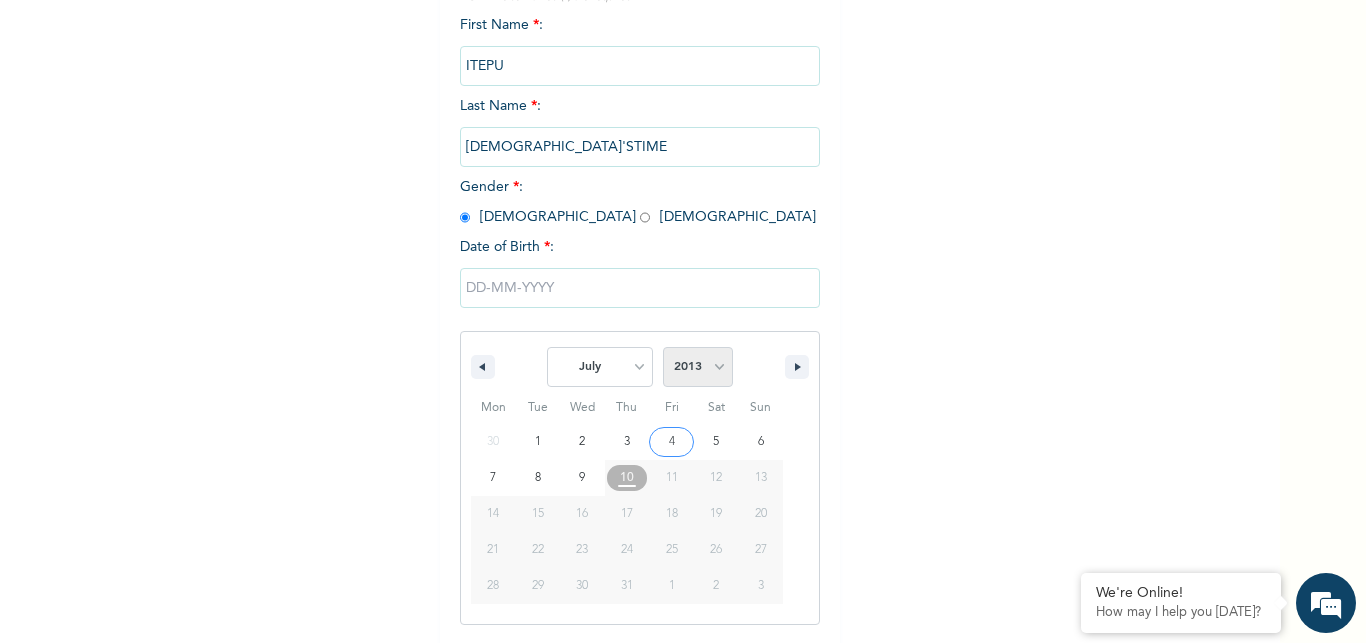 click on "2013" at bounding box center [0, 0] 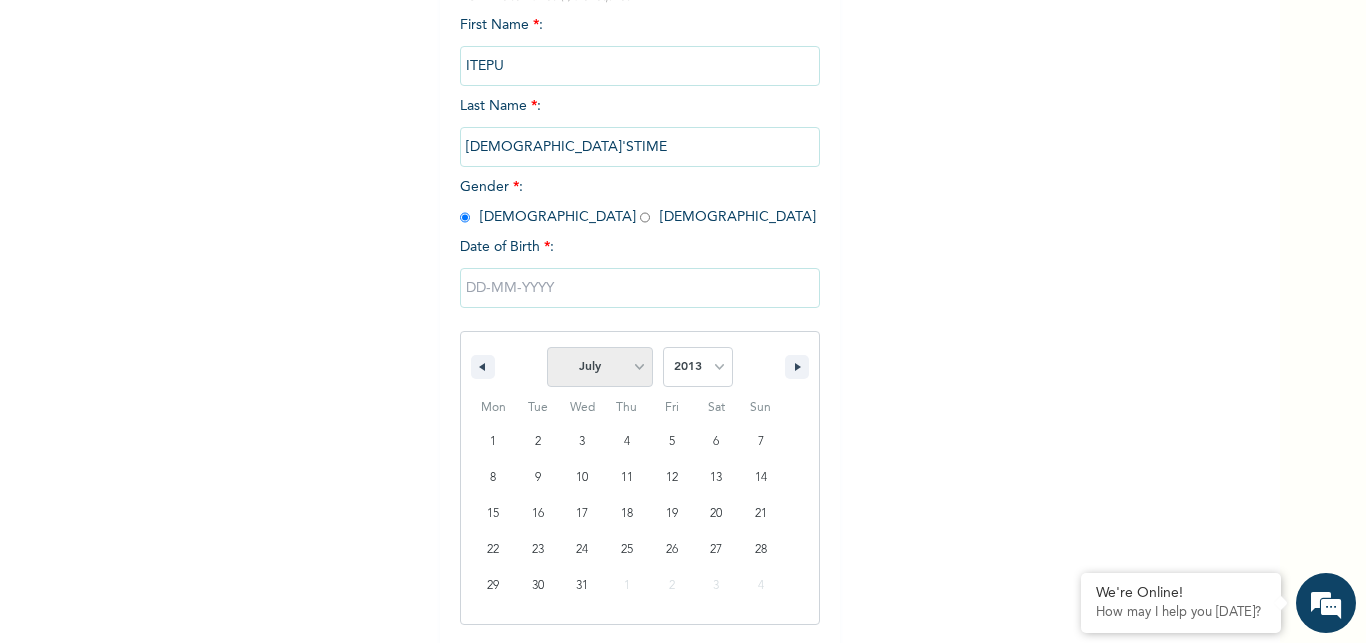 click on "January February March April May June July August September October November December" at bounding box center [600, 367] 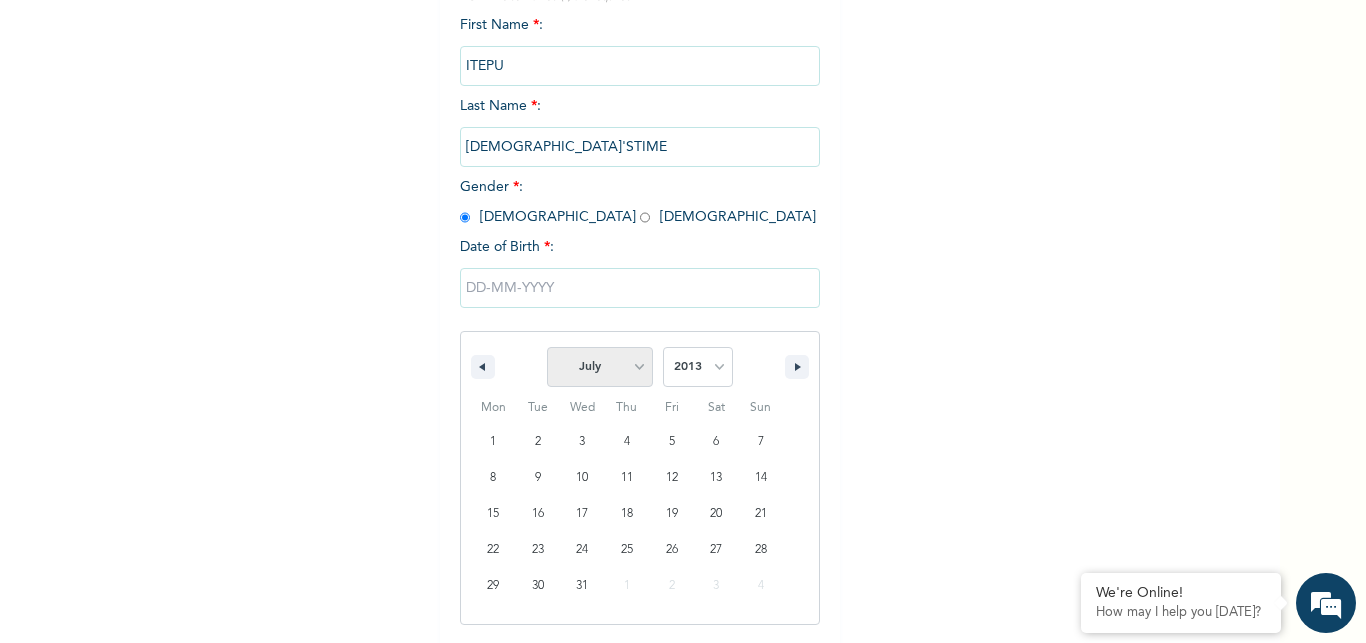 select on "8" 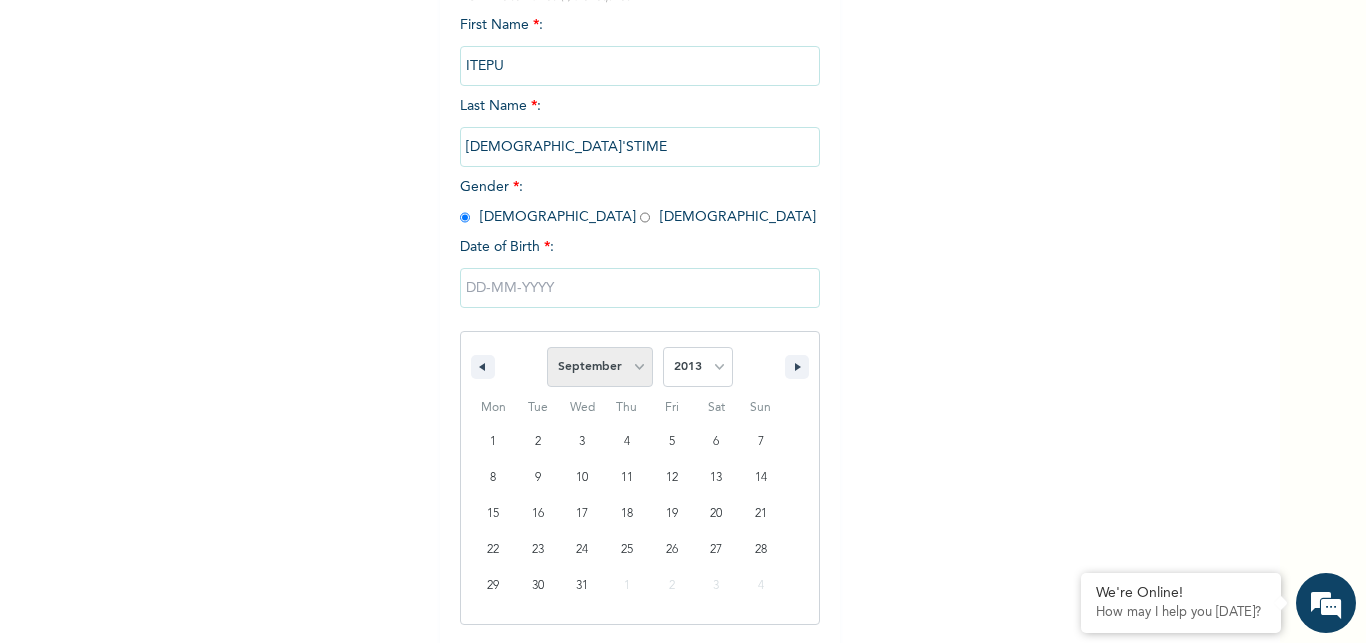 click on "September" at bounding box center (0, 0) 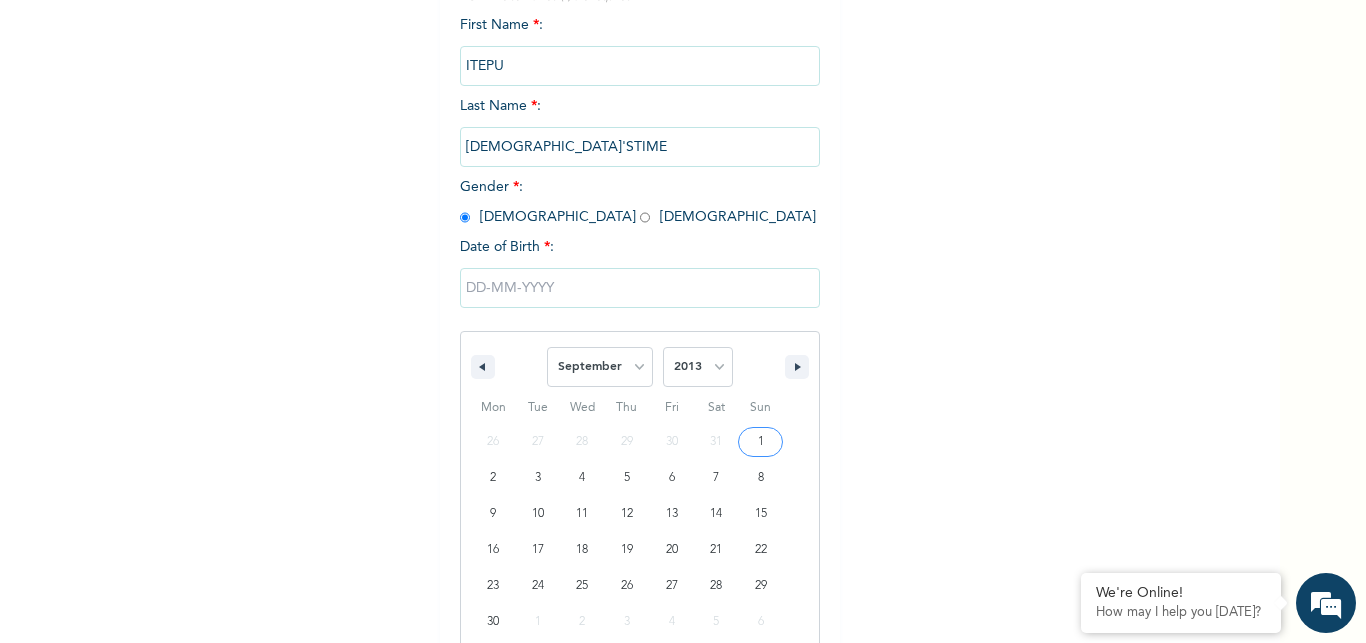type on "[DATE]" 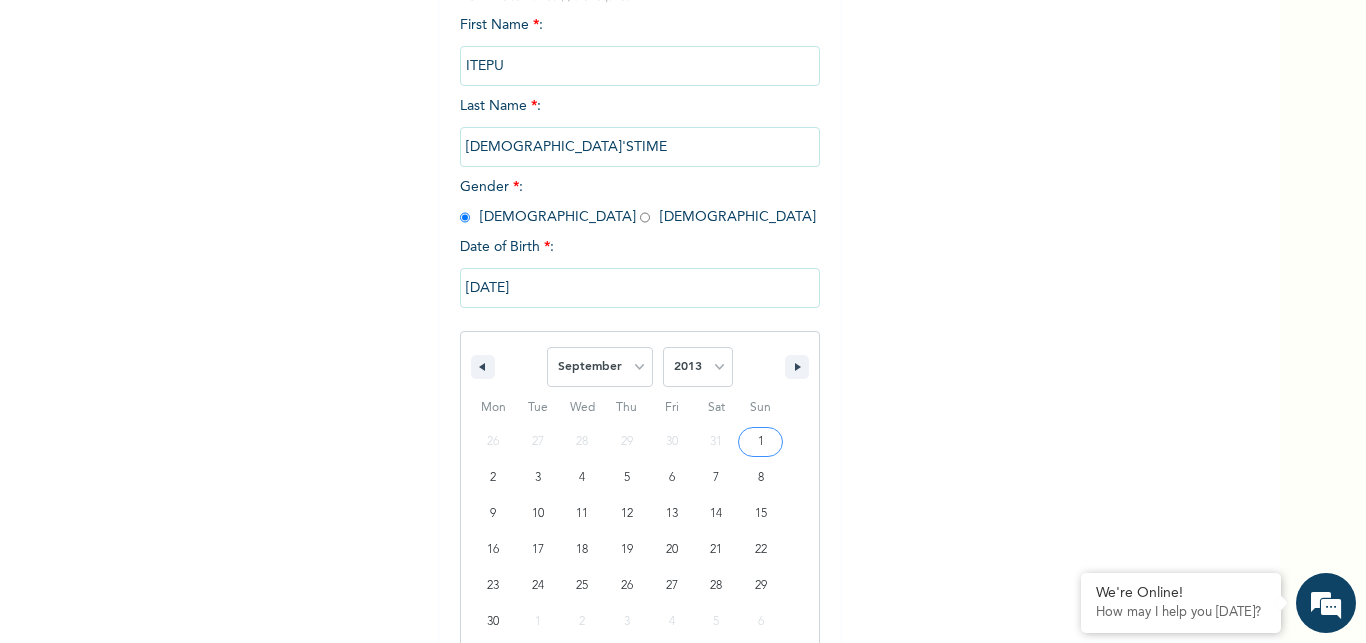 scroll, scrollTop: 62, scrollLeft: 0, axis: vertical 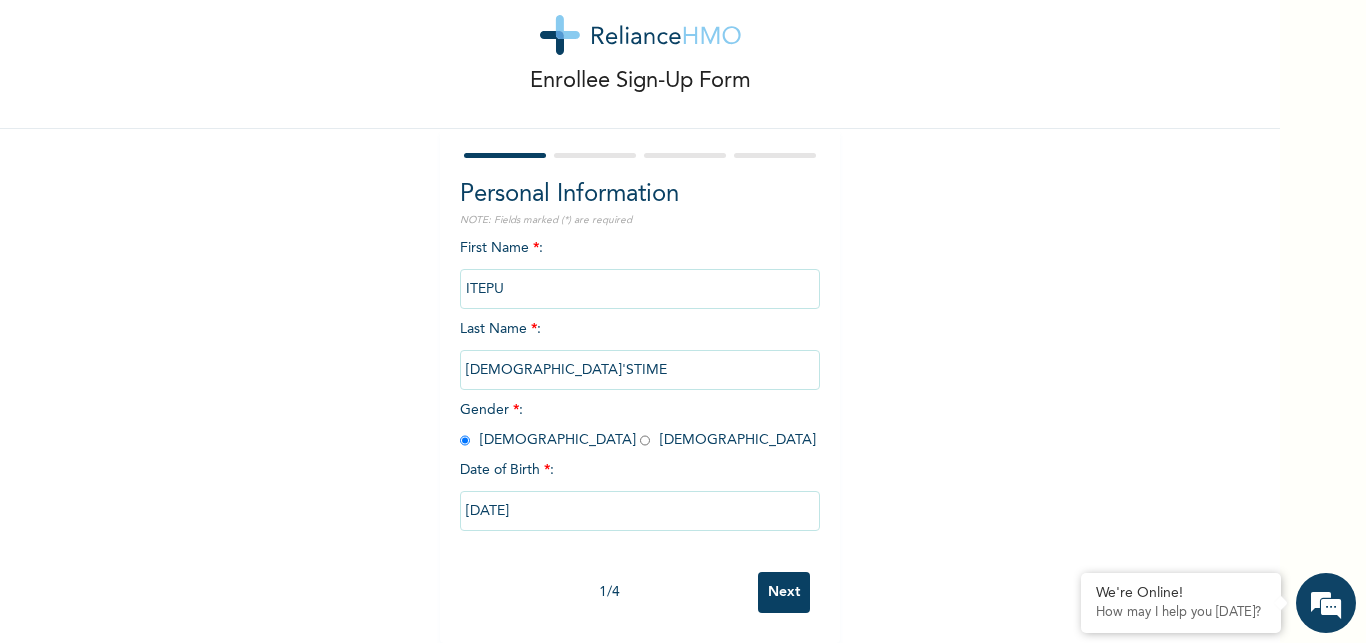 click on "Next" at bounding box center [784, 592] 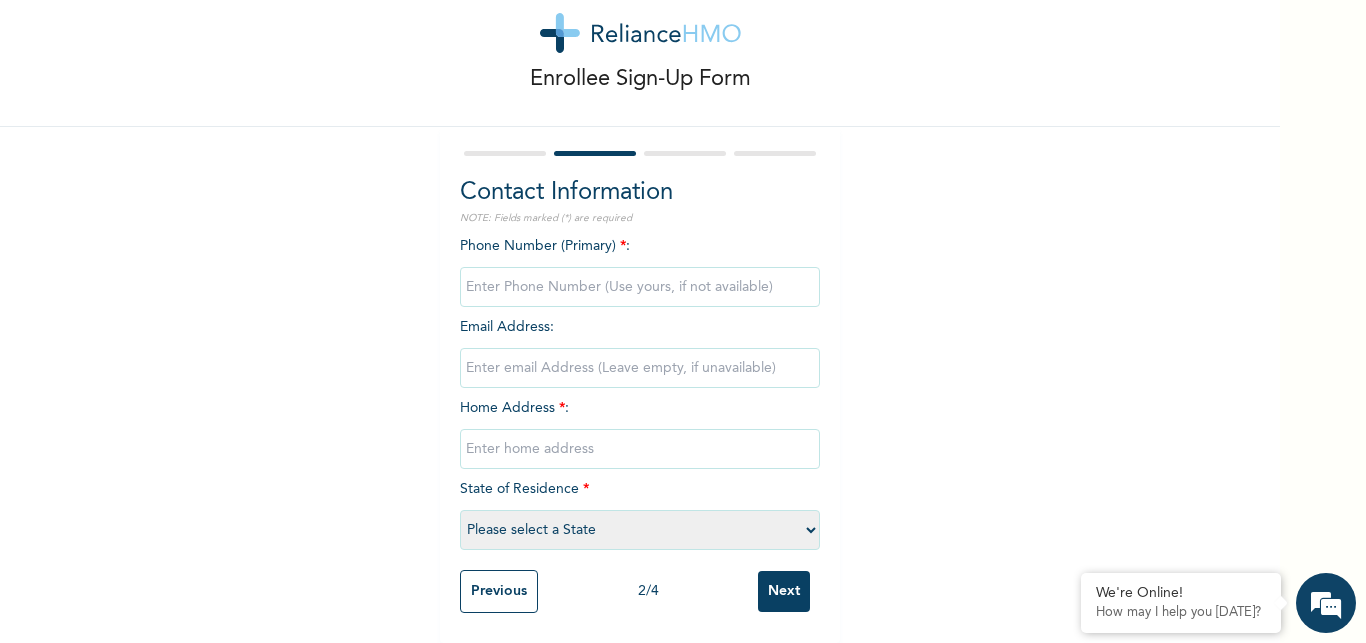 click on "Phone Number (Primary)   * :" at bounding box center [640, 266] 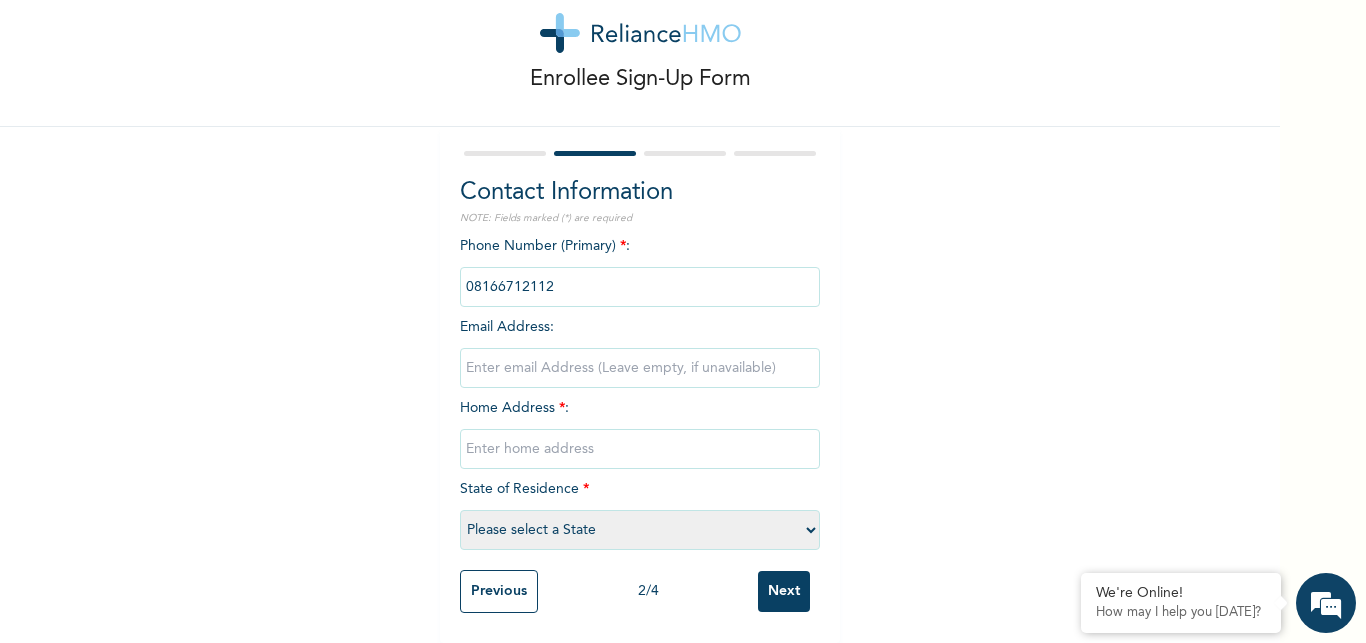 type on "08166712112" 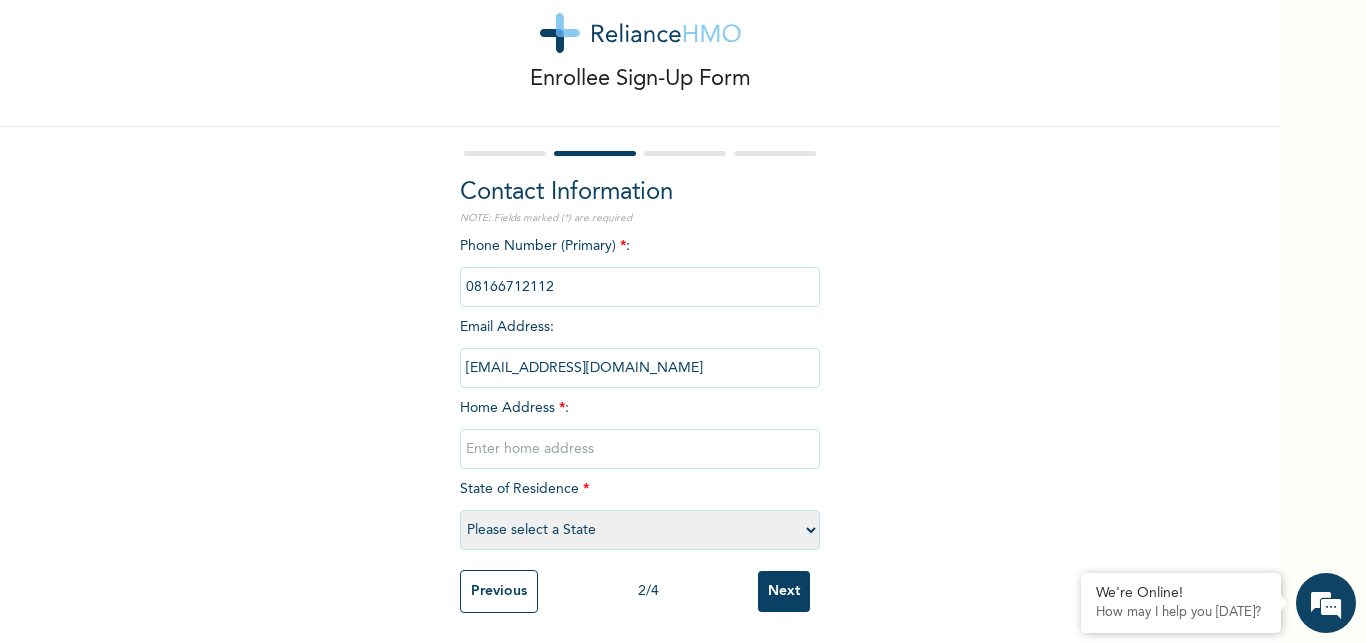 type on "[EMAIL_ADDRESS][DOMAIN_NAME]" 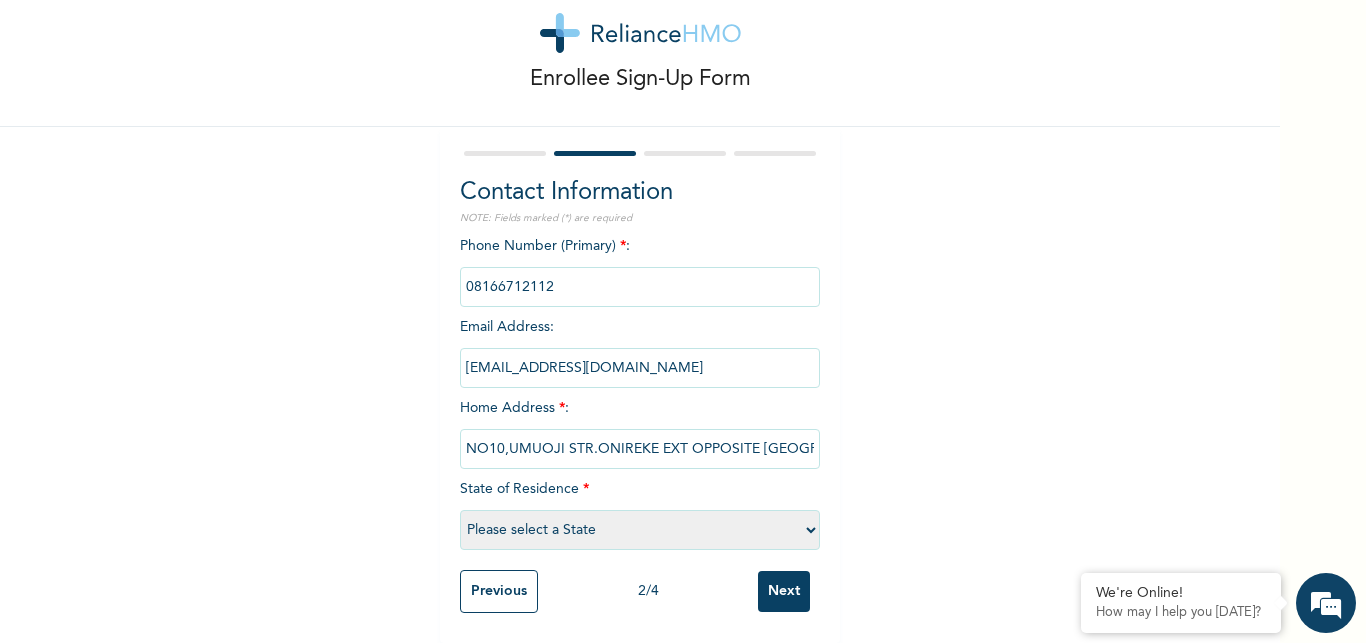 scroll, scrollTop: 0, scrollLeft: 102, axis: horizontal 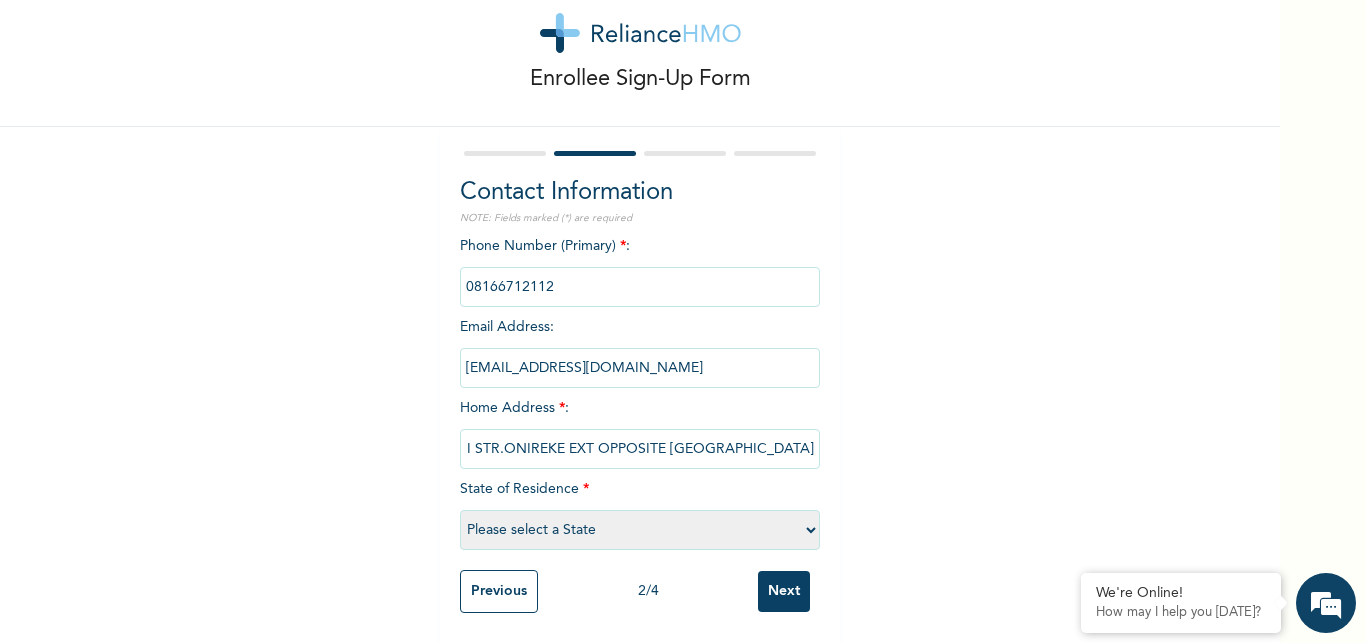 type on "NO10,UMUOJI STR.ONIREKE EXT OPPOSITE OJO BARRACKS LAGOS" 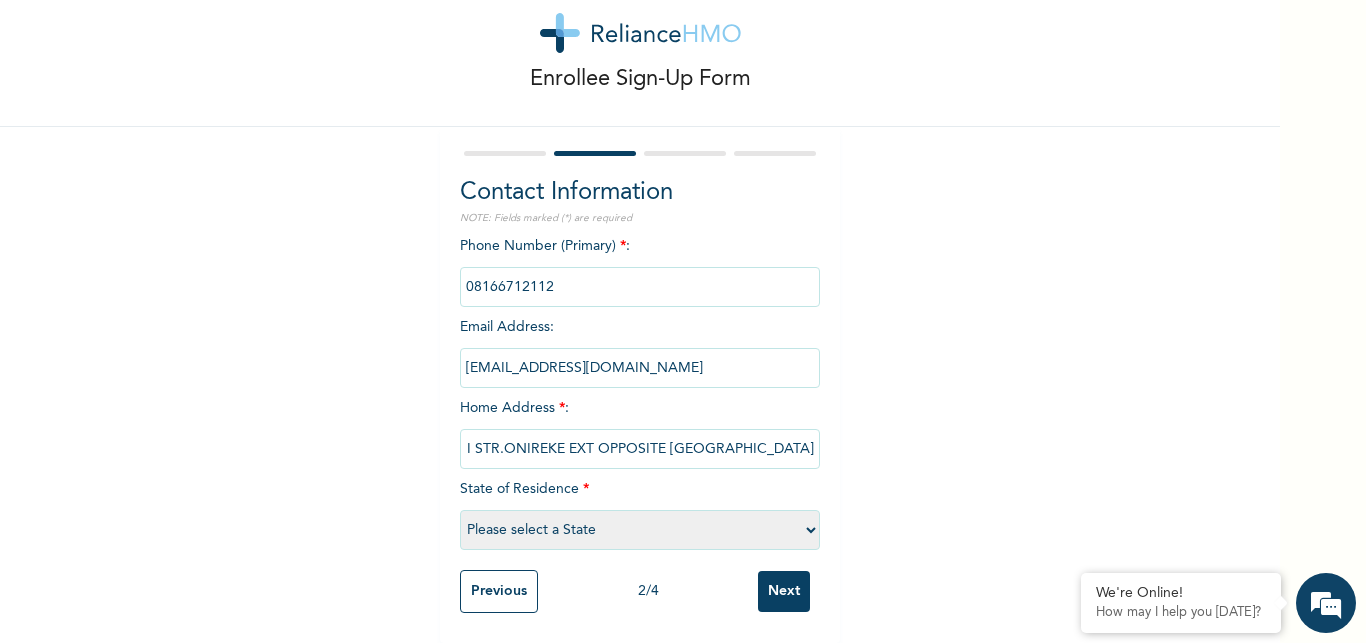 click on "Please select a State [PERSON_NAME] (FCT) [PERSON_NAME] Ibom [GEOGRAPHIC_DATA] Bauchi Bayelsa Benue Borno Cross River [GEOGRAPHIC_DATA] [GEOGRAPHIC_DATA] [GEOGRAPHIC_DATA] Ekiti [GEOGRAPHIC_DATA] Gombe Imo Jigawa [GEOGRAPHIC_DATA] [GEOGRAPHIC_DATA] [GEOGRAPHIC_DATA] [GEOGRAPHIC_DATA] [GEOGRAPHIC_DATA] [GEOGRAPHIC_DATA] [GEOGRAPHIC_DATA] [GEOGRAPHIC_DATA] [GEOGRAPHIC_DATA] [GEOGRAPHIC_DATA] [GEOGRAPHIC_DATA] Osun Oyo Plateau Rivers [GEOGRAPHIC_DATA] [GEOGRAPHIC_DATA] [GEOGRAPHIC_DATA]" at bounding box center [640, 530] 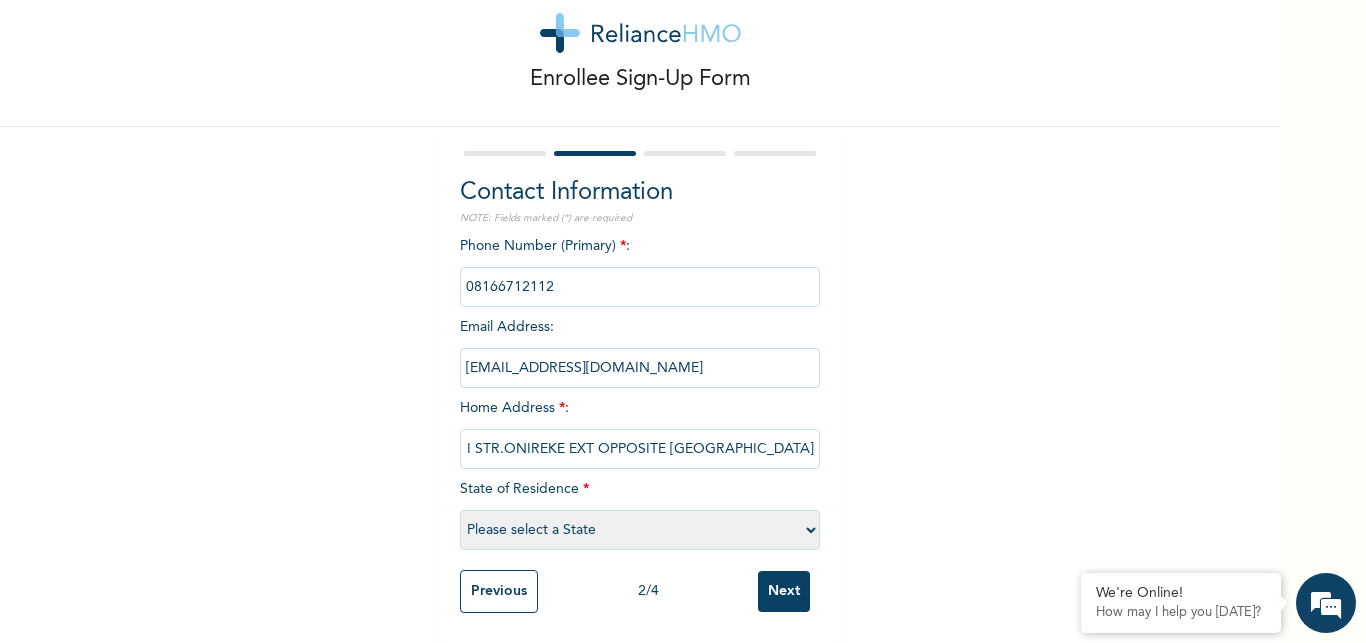 select on "25" 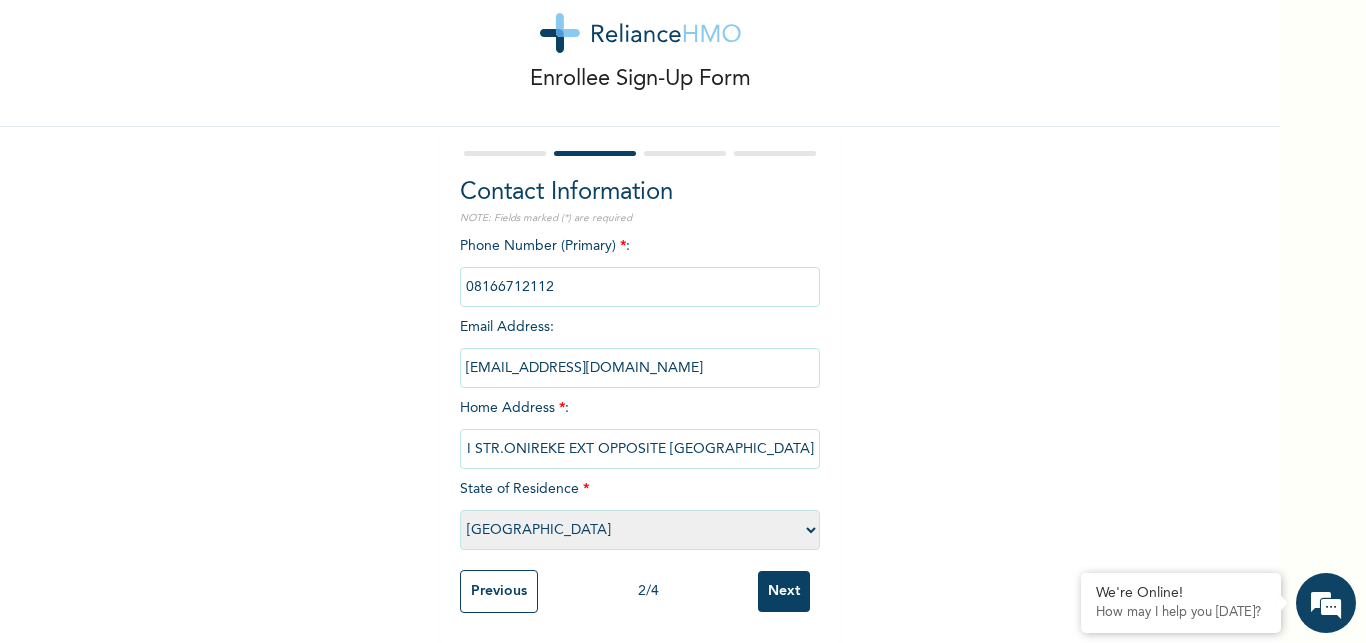 click on "[GEOGRAPHIC_DATA]" at bounding box center [0, 0] 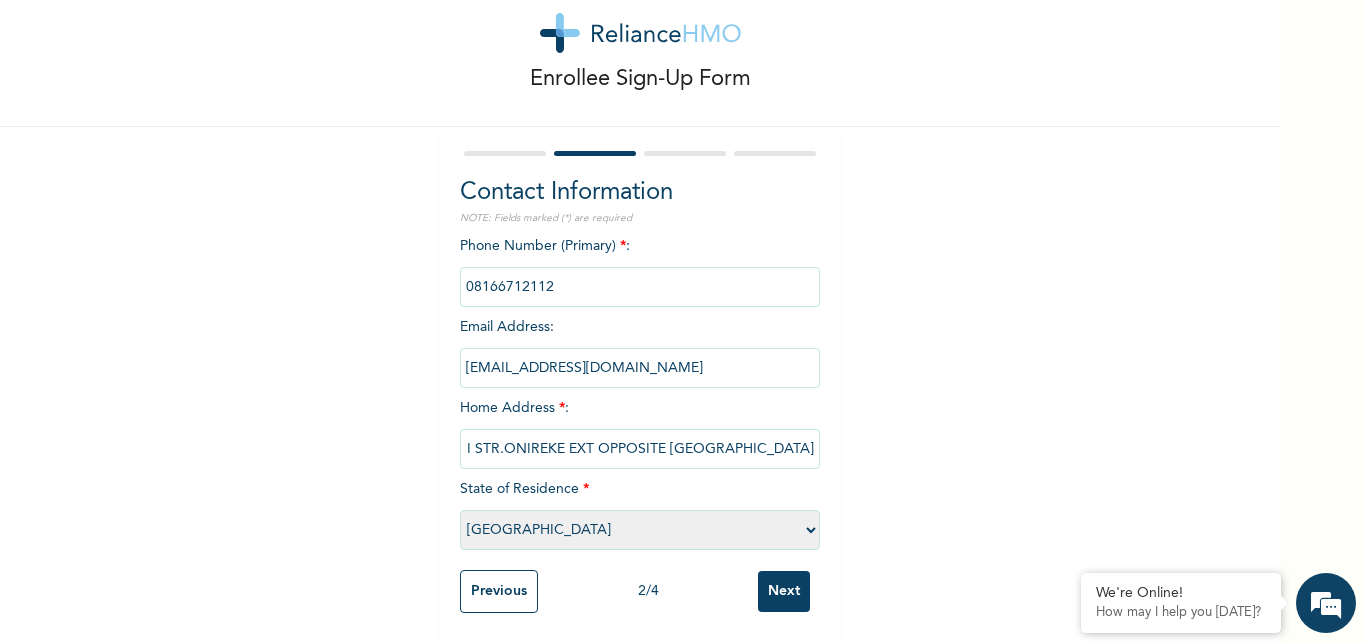 scroll, scrollTop: 64, scrollLeft: 0, axis: vertical 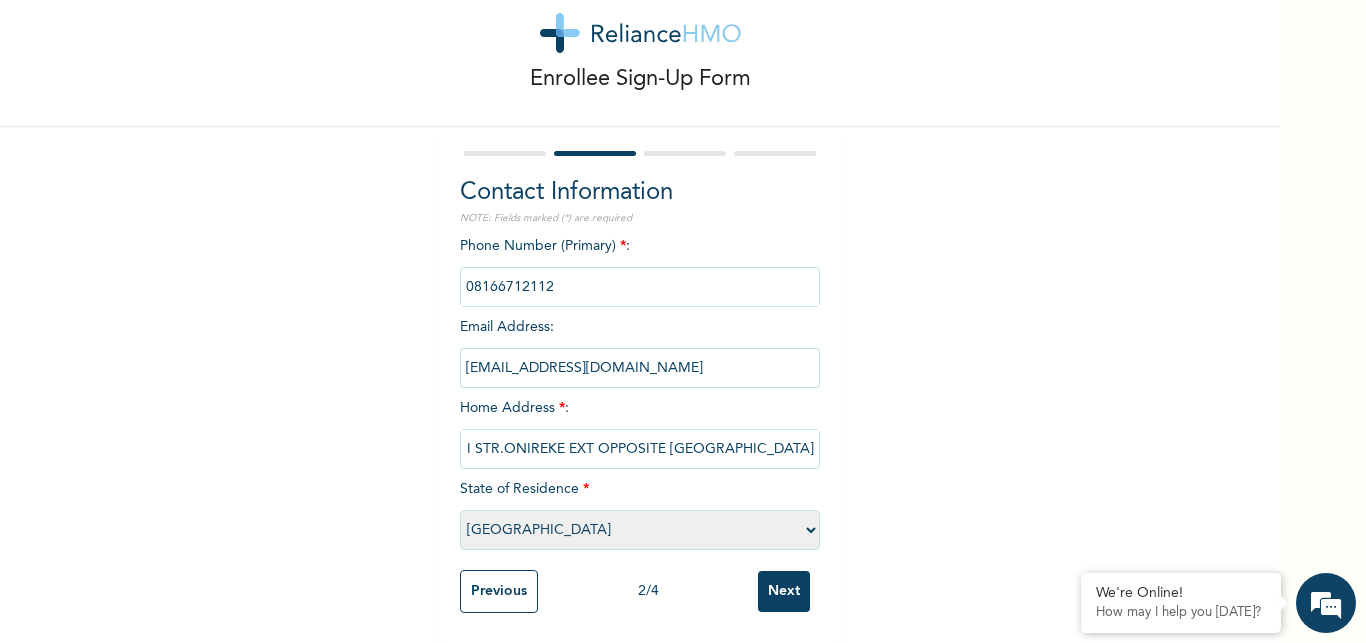 click on "Next" at bounding box center (784, 591) 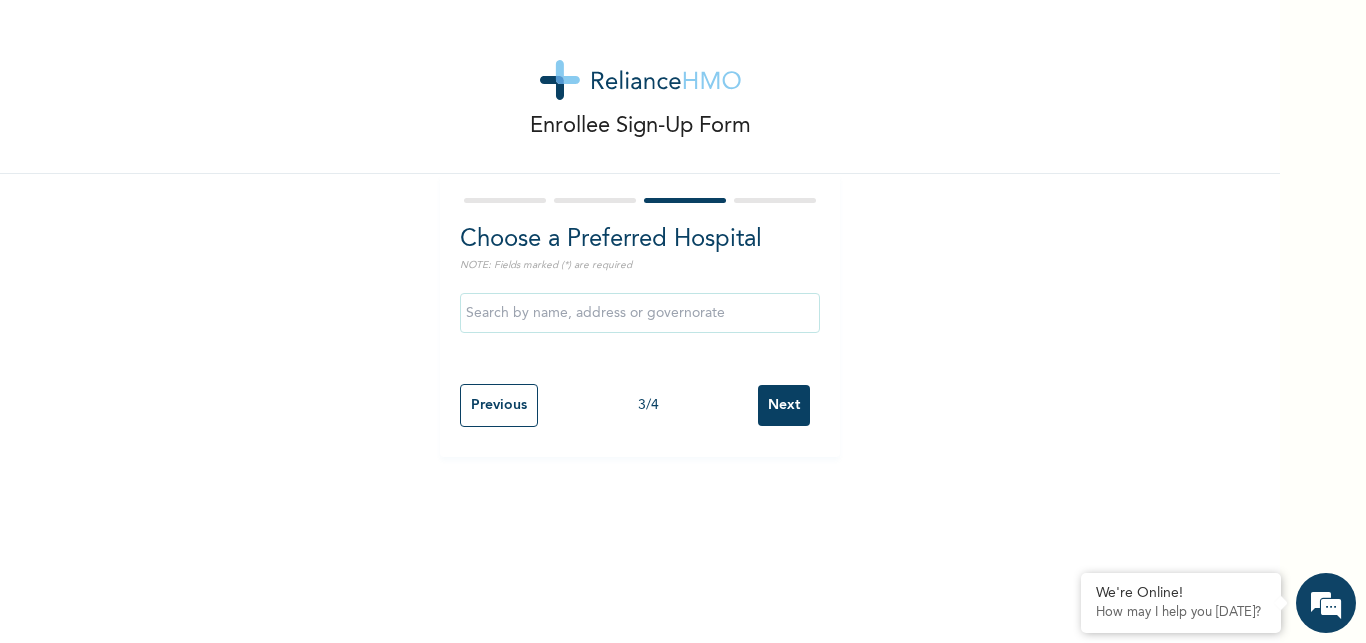 scroll, scrollTop: 0, scrollLeft: 0, axis: both 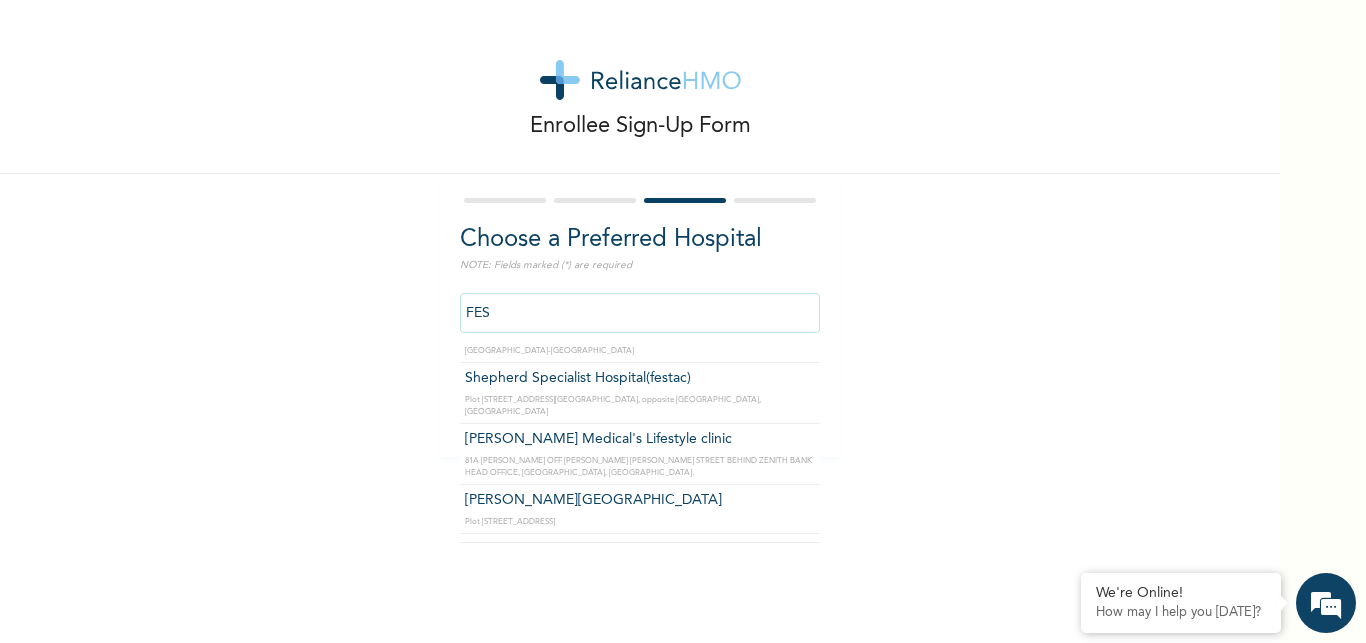 type on "[PERSON_NAME][GEOGRAPHIC_DATA]" 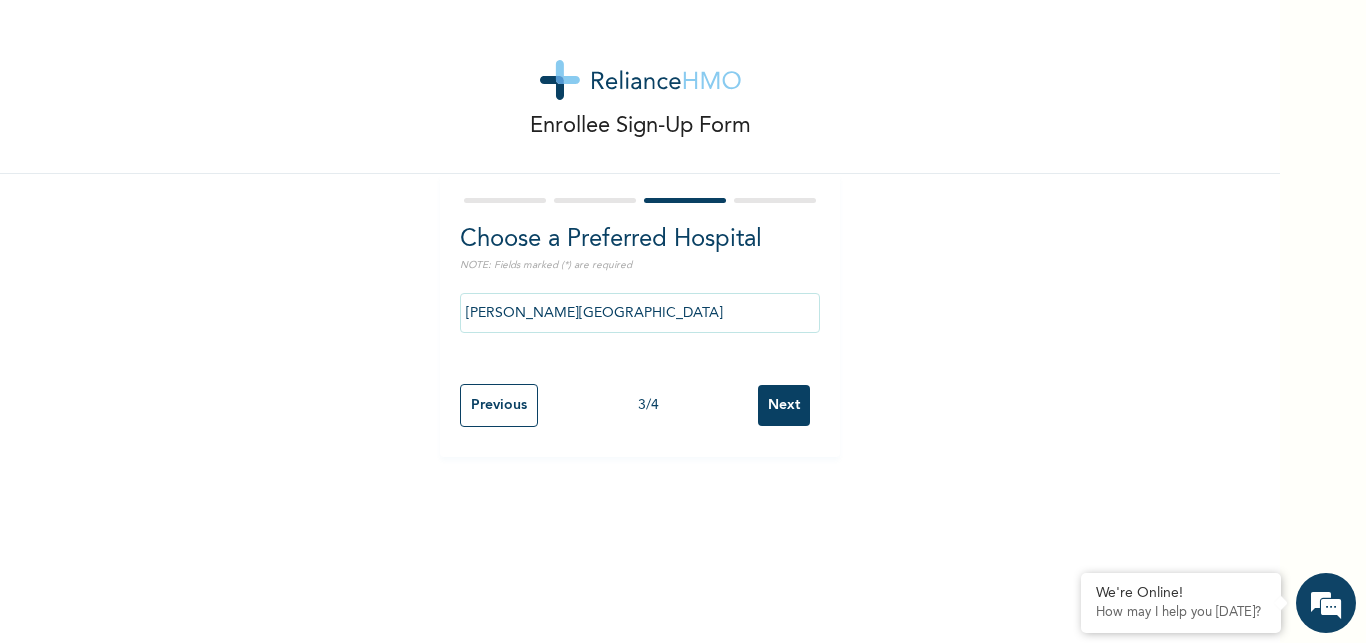 click on "Next" at bounding box center (784, 405) 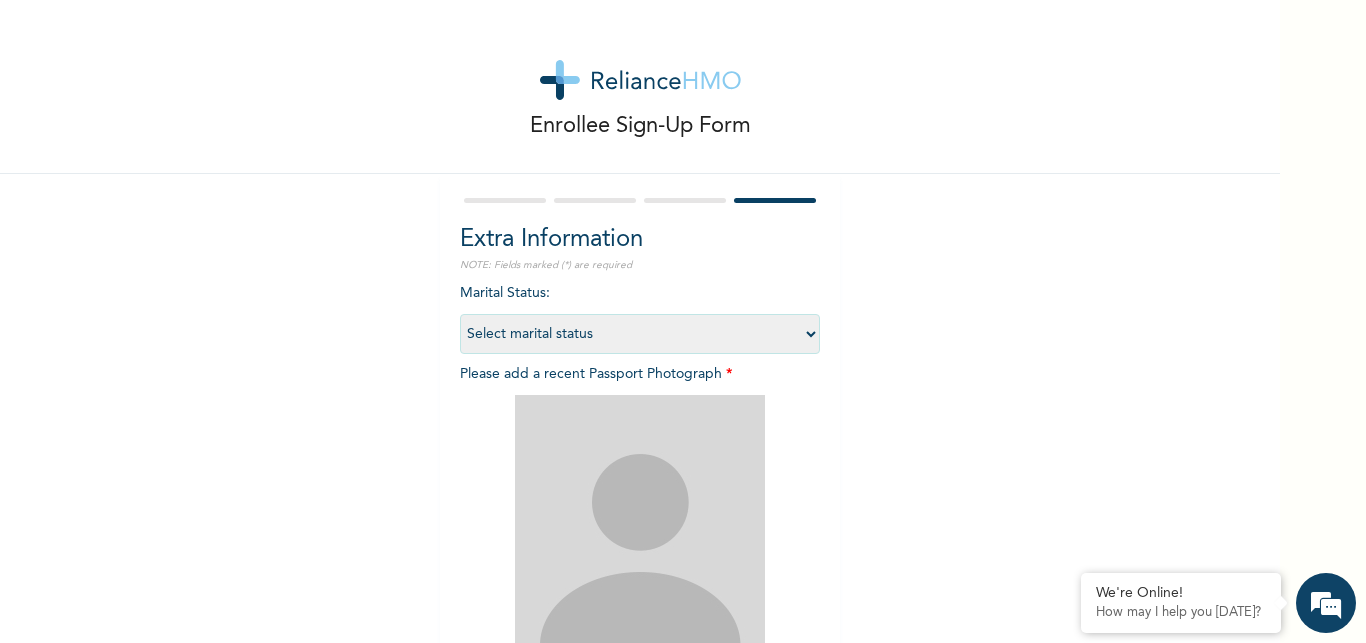 click on "Select marital status [DEMOGRAPHIC_DATA] Married [DEMOGRAPHIC_DATA] Widow/[DEMOGRAPHIC_DATA]" at bounding box center [640, 334] 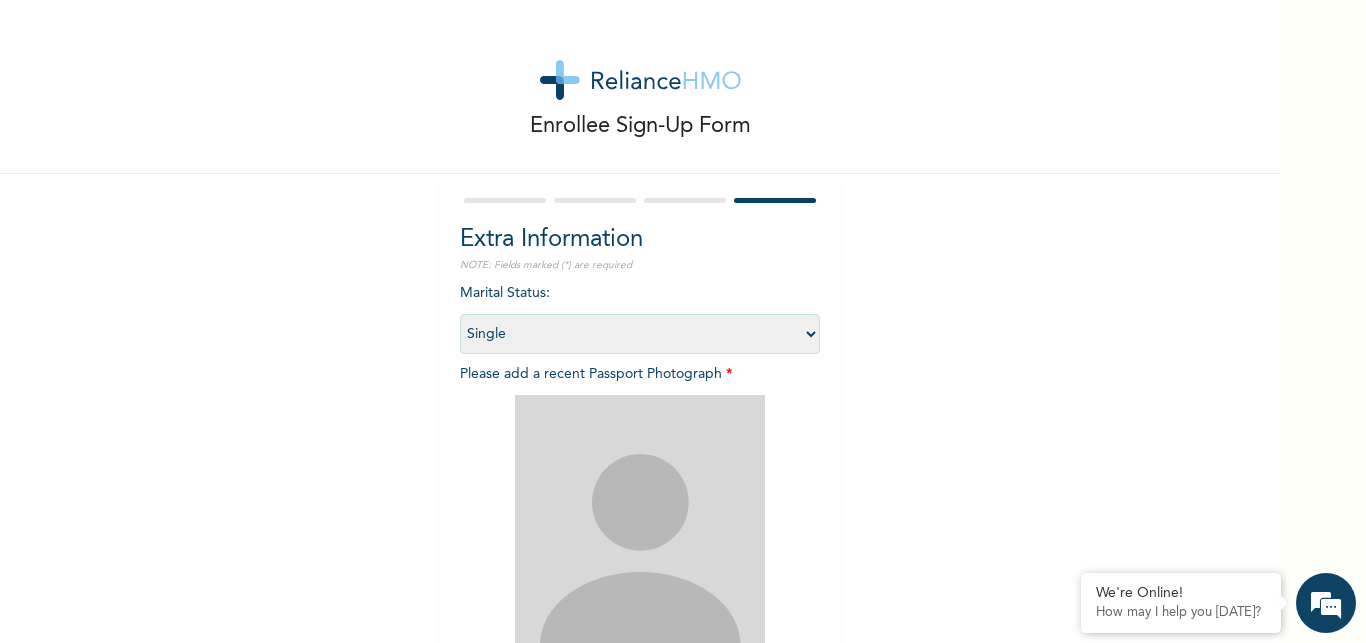 click on "Single" at bounding box center [0, 0] 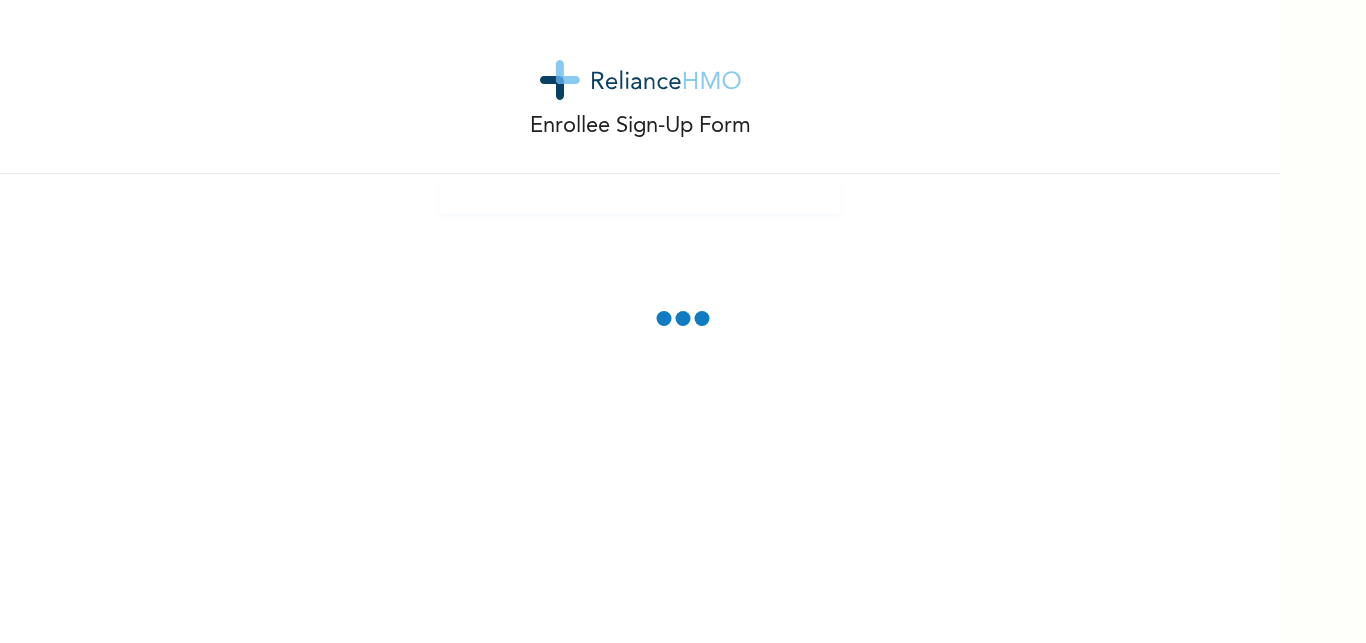 scroll, scrollTop: 0, scrollLeft: 0, axis: both 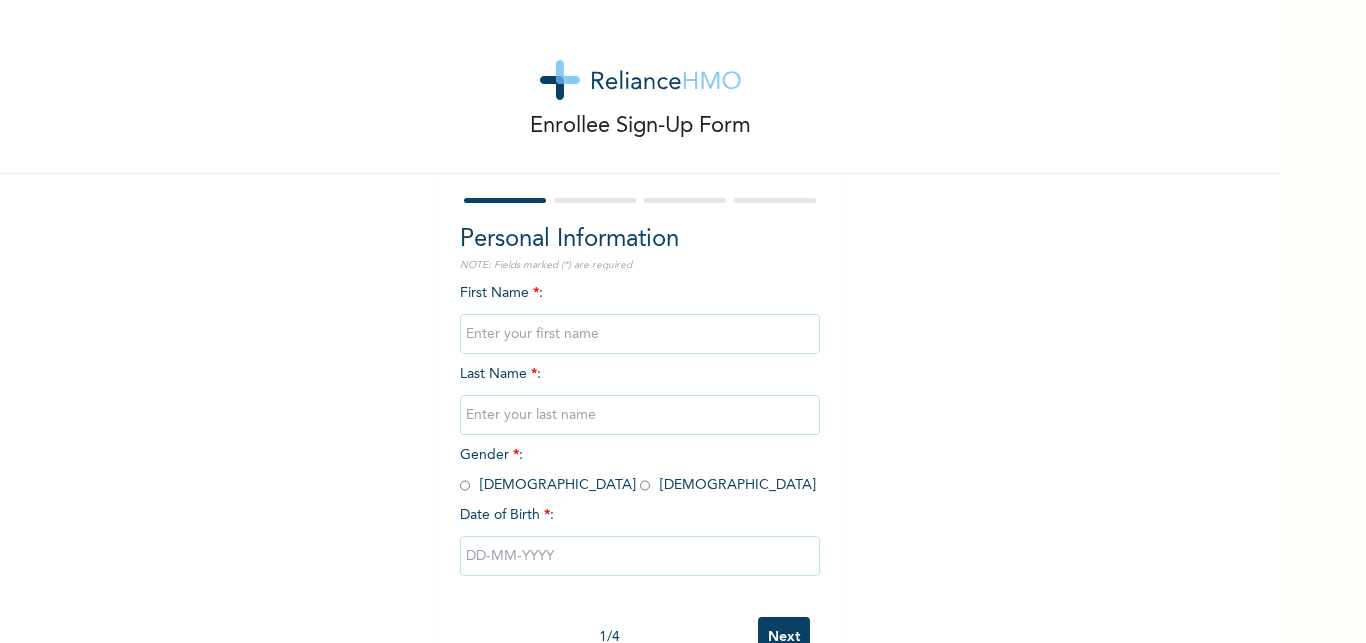 click at bounding box center [640, 334] 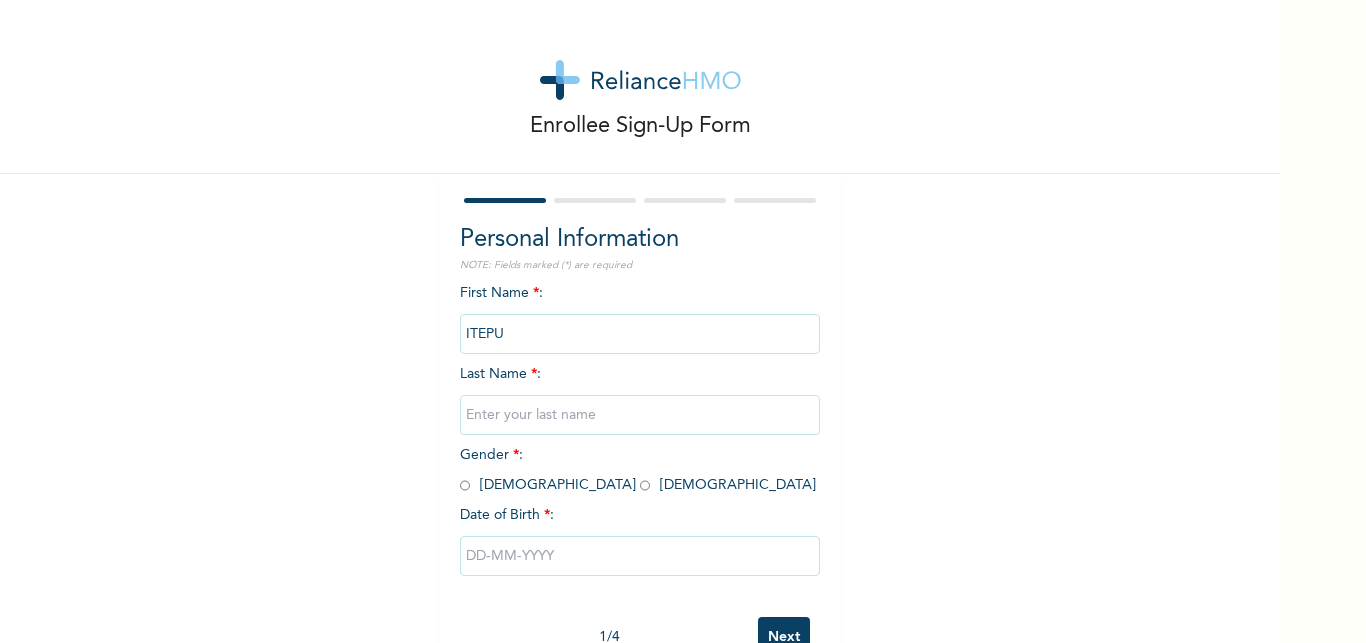 type on "ITEPU" 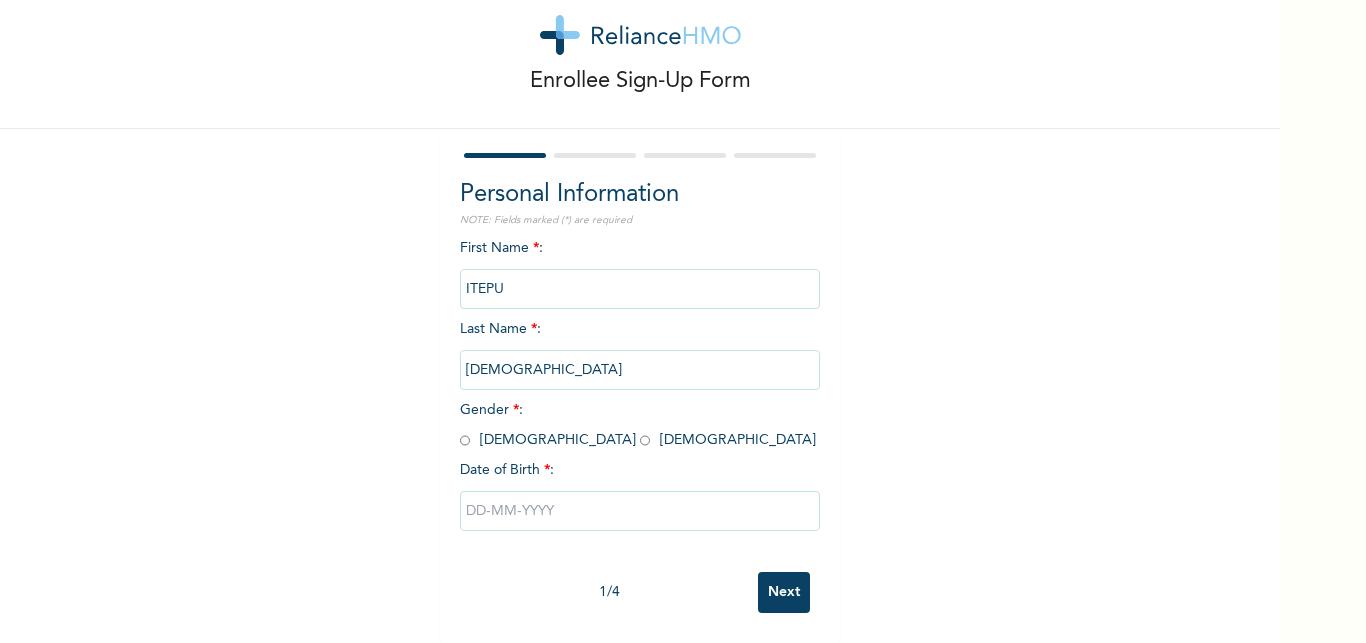 scroll, scrollTop: 62, scrollLeft: 0, axis: vertical 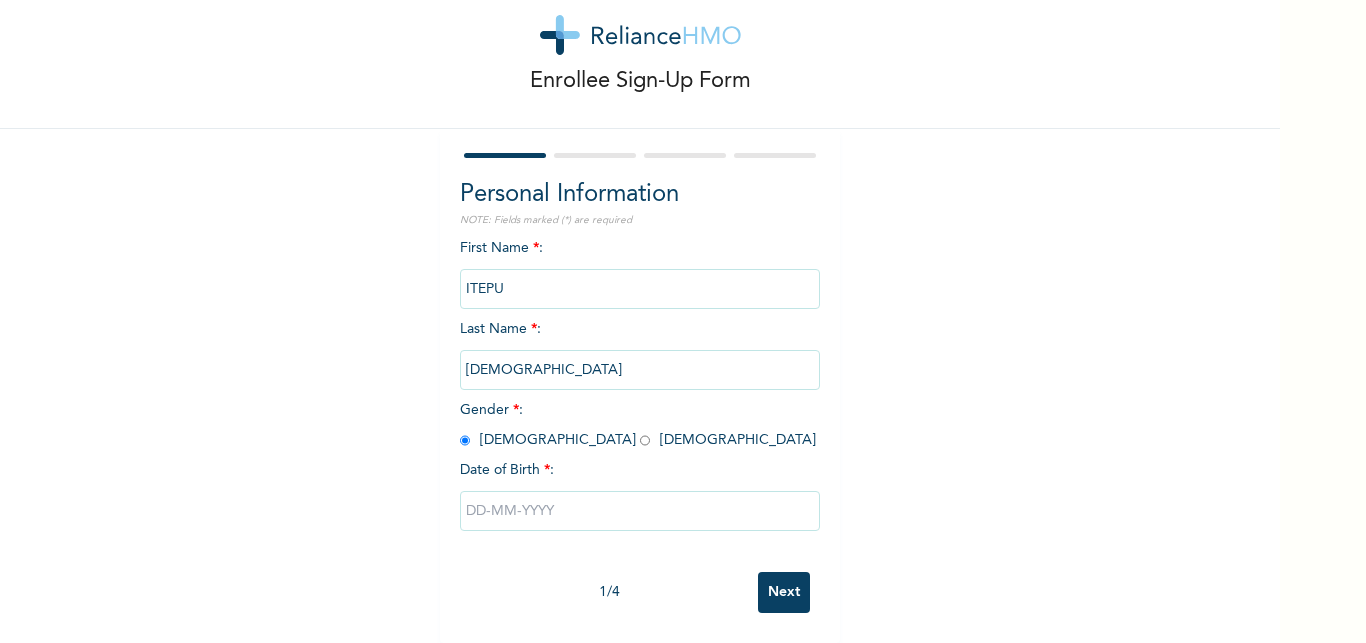 radio on "true" 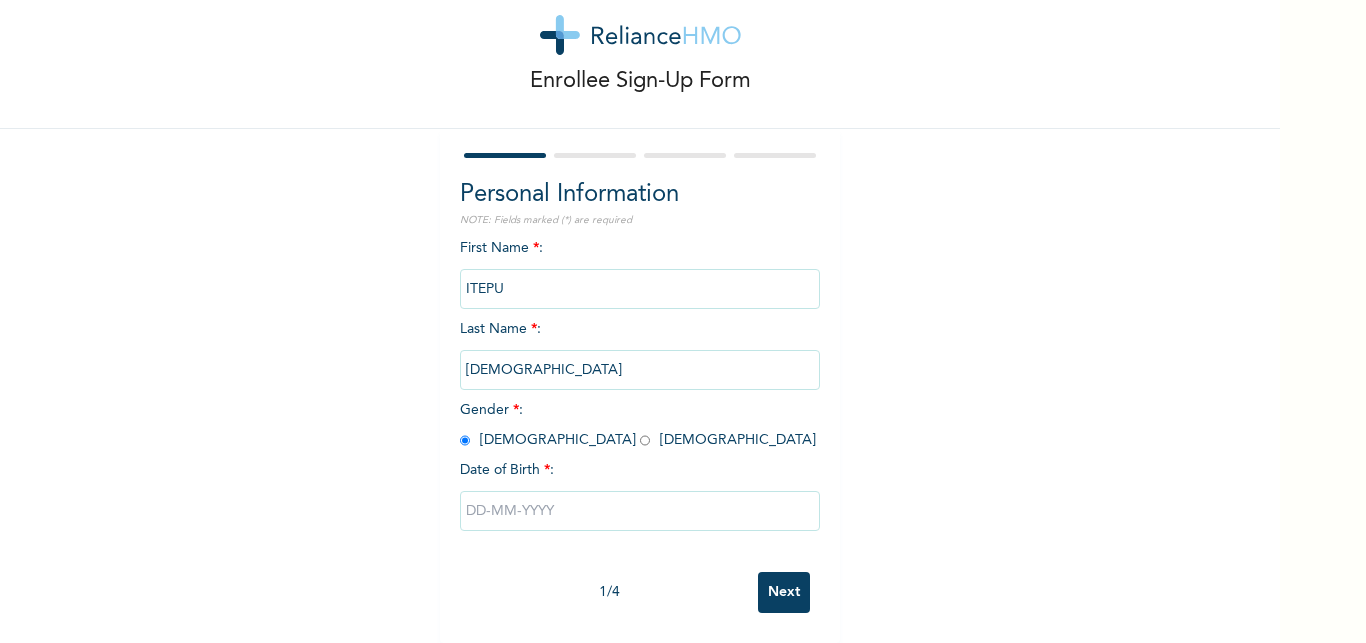 click at bounding box center [640, 511] 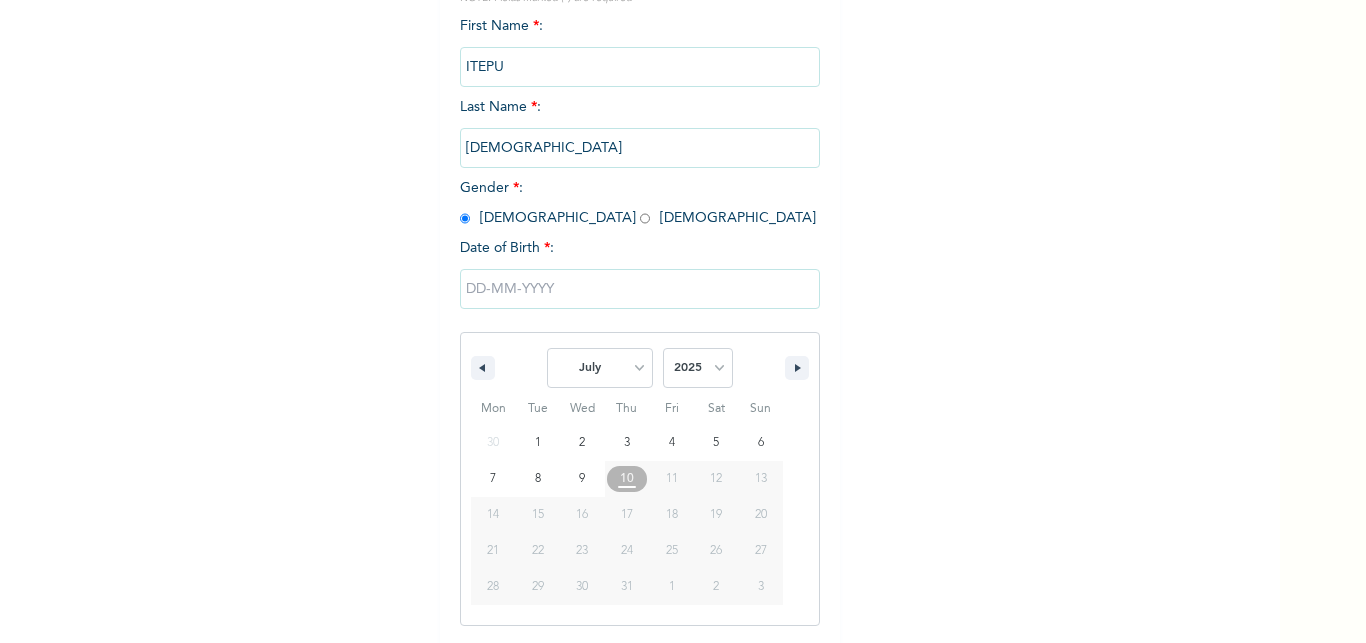 scroll, scrollTop: 268, scrollLeft: 0, axis: vertical 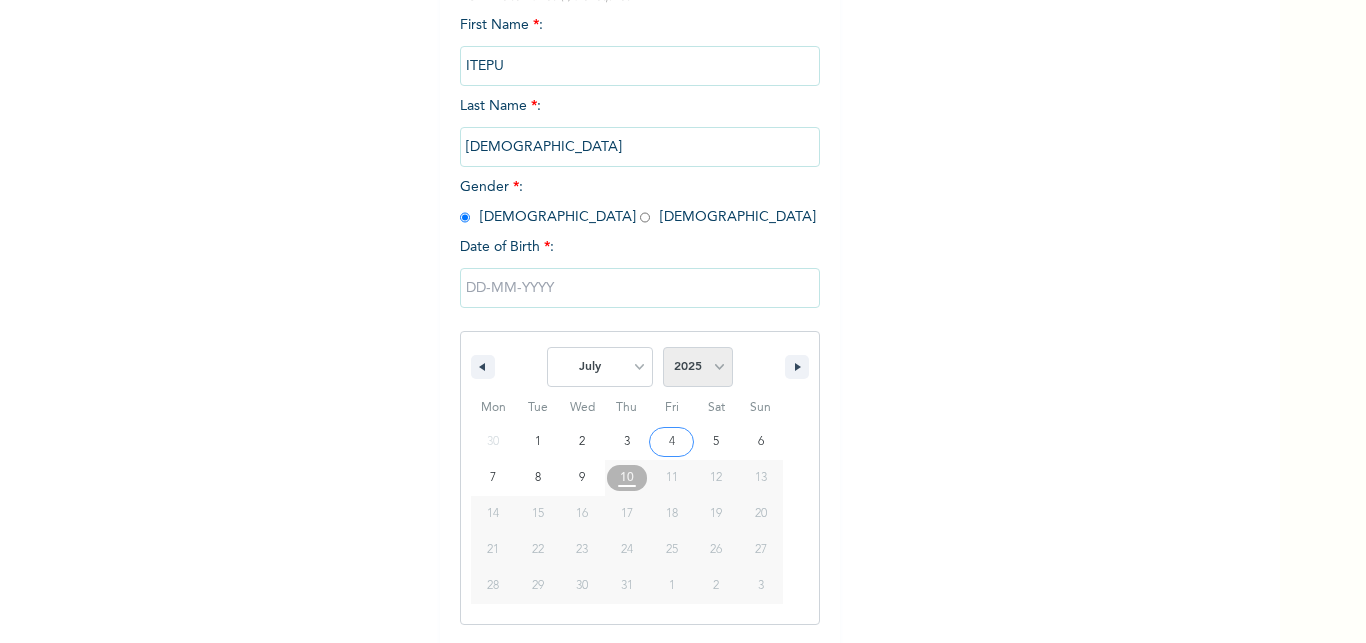 click on "2025 2024 2023 2022 2021 2020 2019 2018 2017 2016 2015 2014 2013 2012 2011 2010 2009 2008 2007 2006 2005 2004 2003 2002 2001 2000 1999 1998 1997 1996 1995 1994 1993 1992 1991 1990 1989 1988 1987 1986 1985 1984 1983 1982 1981 1980 1979 1978 1977 1976 1975 1974 1973 1972 1971 1970 1969 1968 1967 1966 1965 1964 1963 1962 1961 1960 1959 1958 1957 1956 1955 1954 1953 1952 1951 1950 1949 1948 1947 1946 1945 1944 1943 1942 1941 1940 1939 1938 1937 1936 1935 1934 1933 1932 1931 1930 1929 1928 1927 1926 1925 1924 1923 1922 1921 1920 1919 1918 1917 1916 1915 1914 1913 1912 1911 1910 1909 1908 1907 1906 1905" at bounding box center (698, 367) 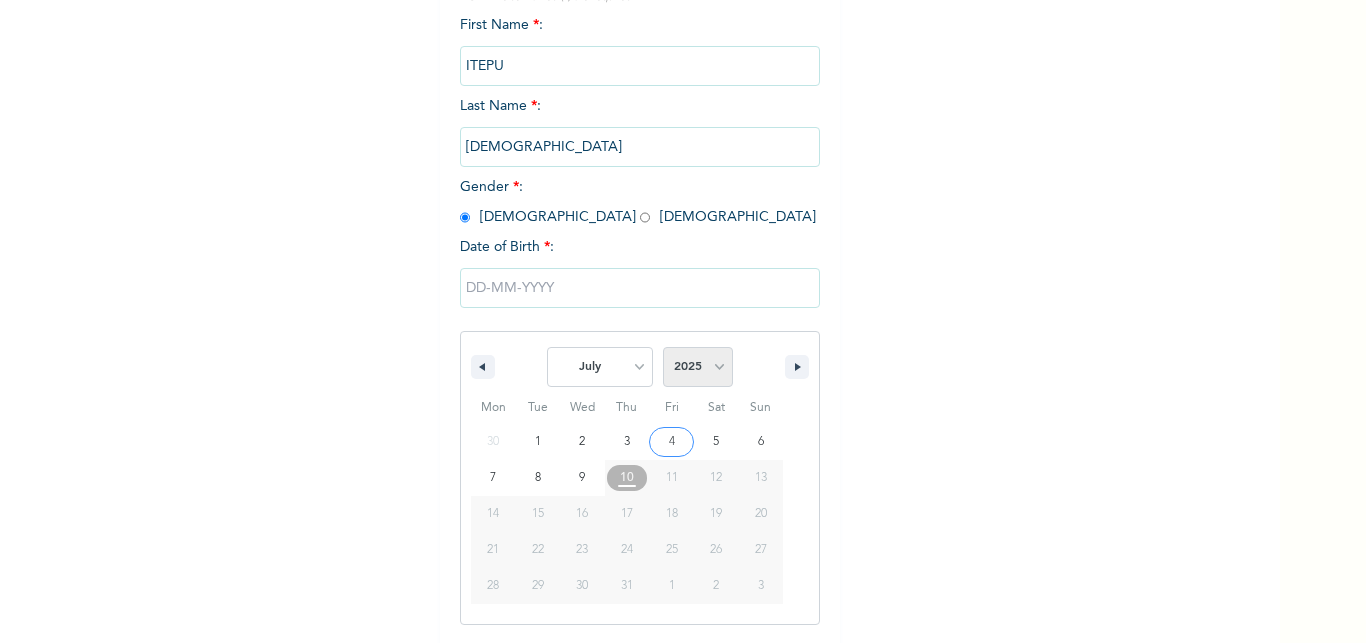 click on "2025" at bounding box center (0, 0) 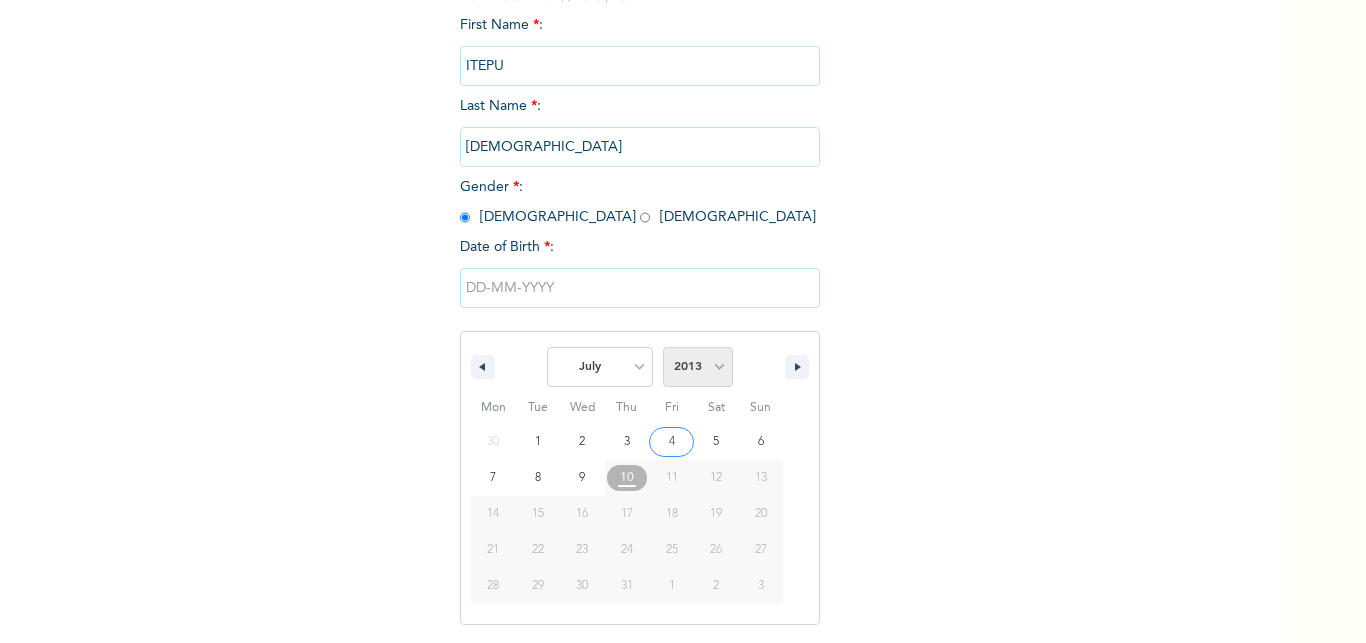 click on "2013" at bounding box center (0, 0) 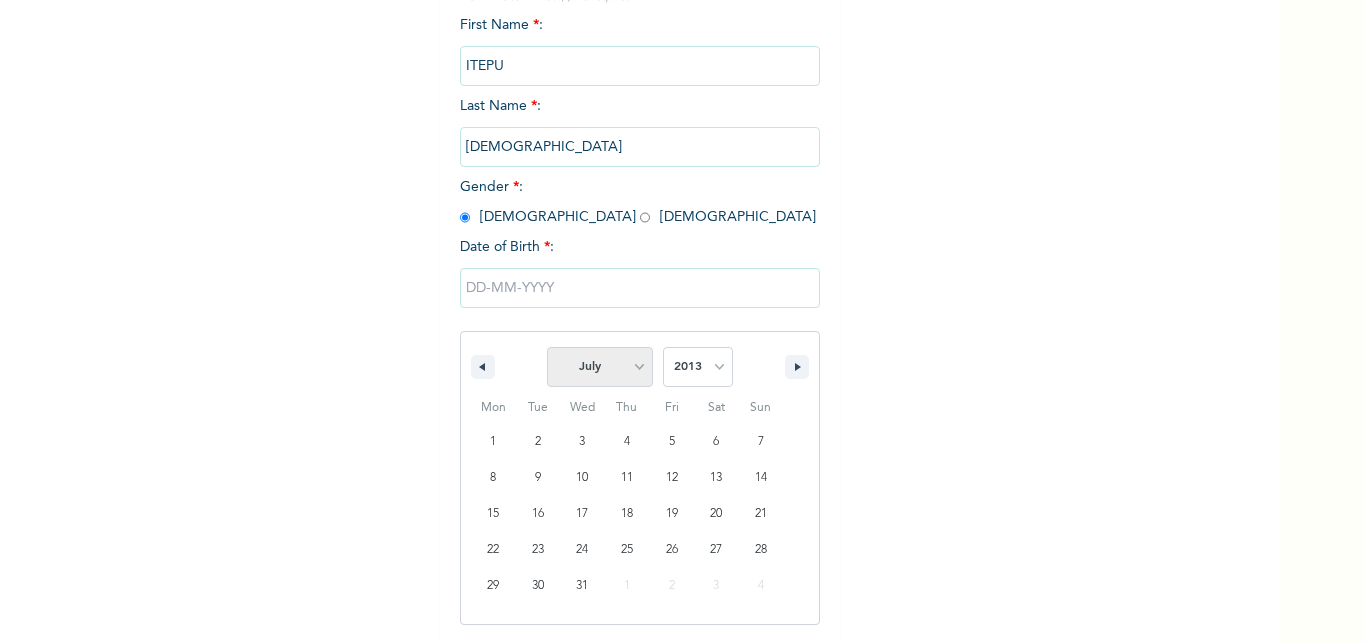 click on "January February March April May June July August September October November December" at bounding box center [600, 367] 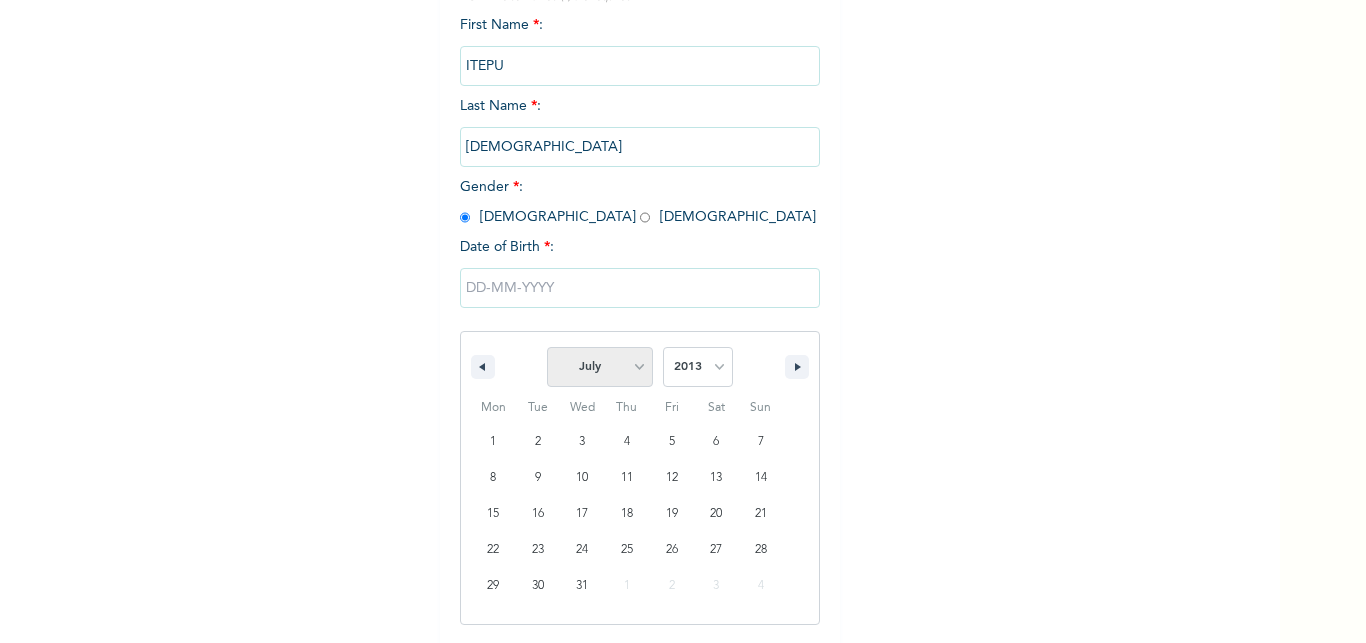 select on "8" 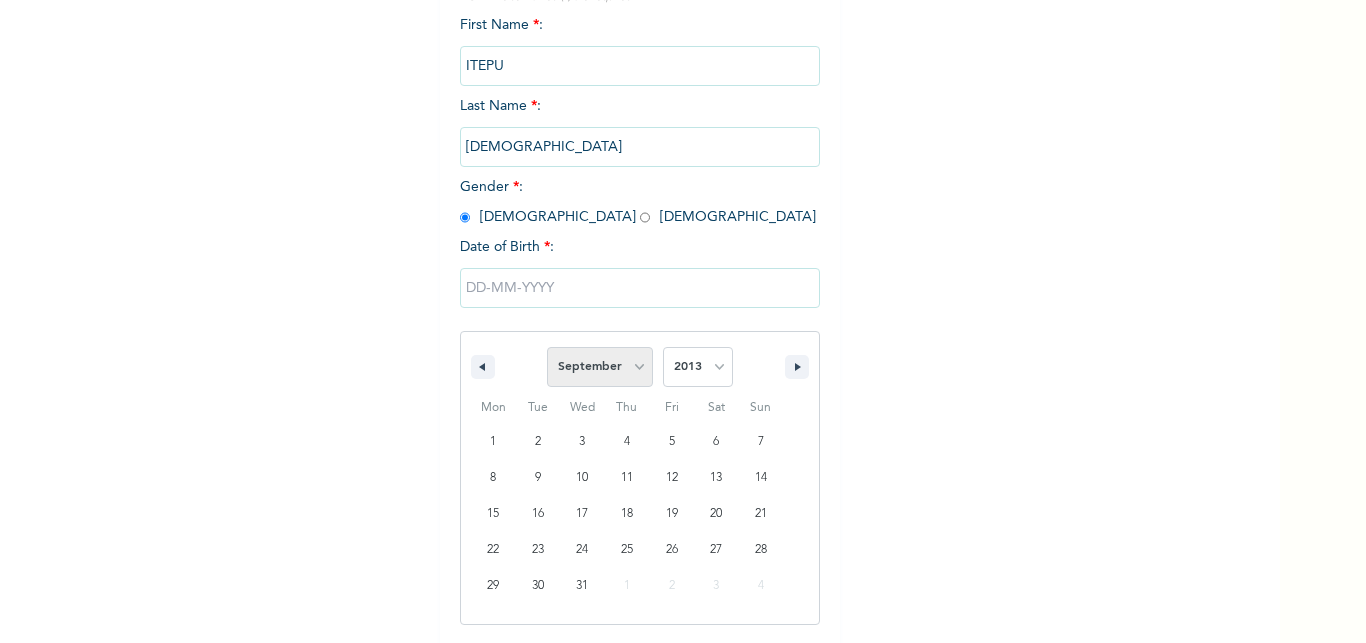 click on "September" at bounding box center [0, 0] 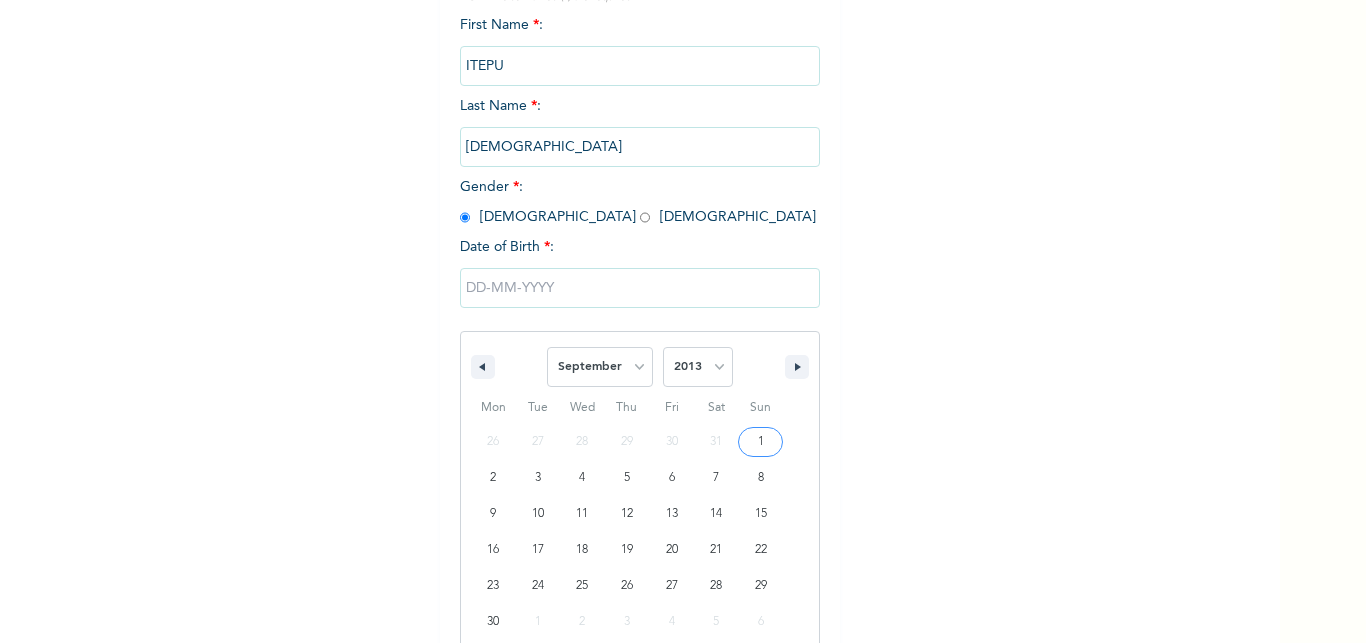 type on "[DATE]" 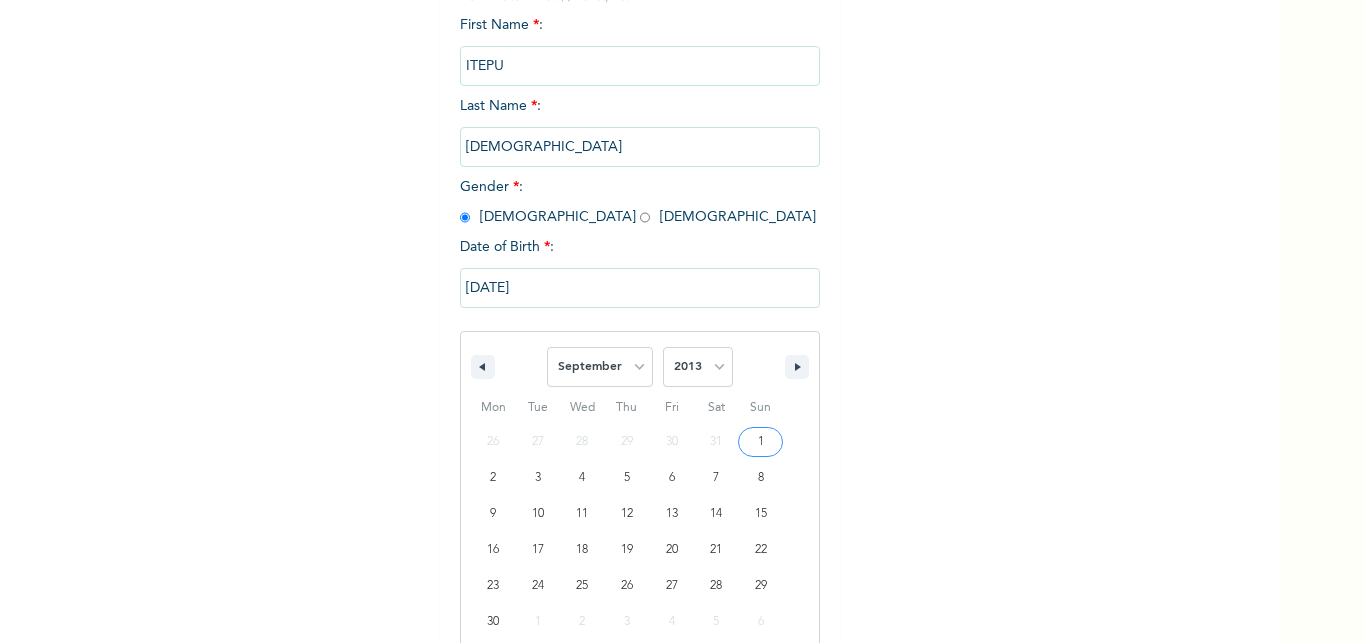 scroll, scrollTop: 62, scrollLeft: 0, axis: vertical 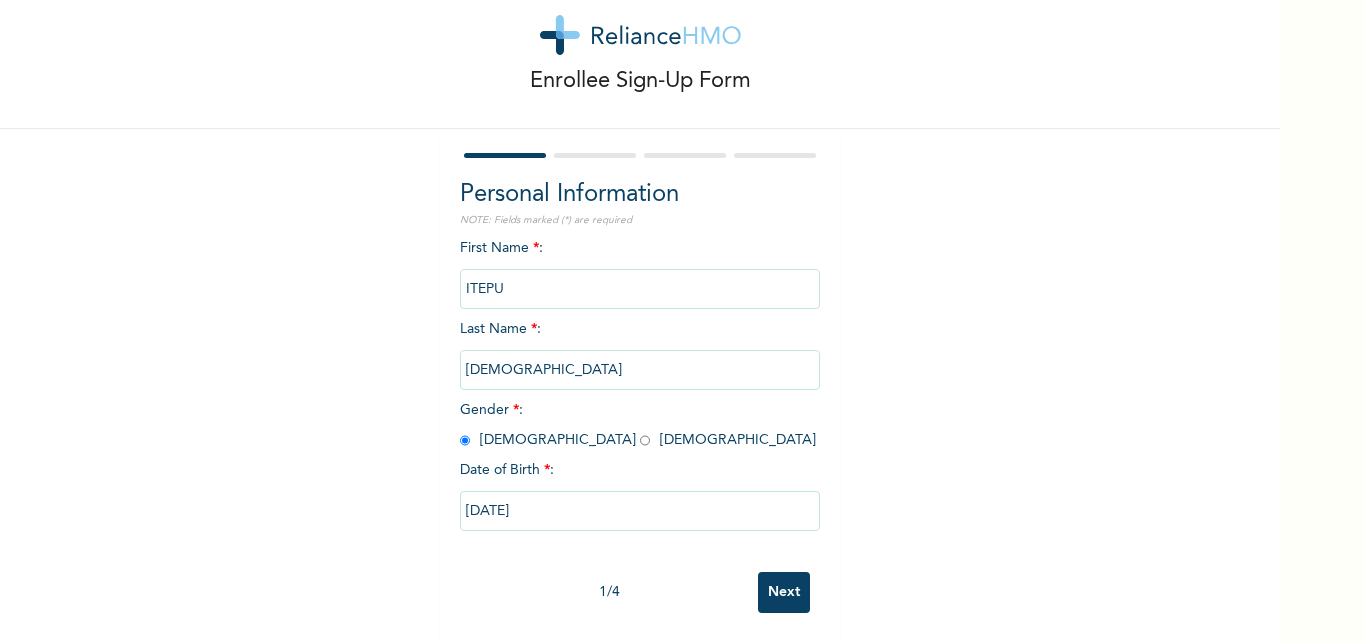 click on "Next" at bounding box center (784, 592) 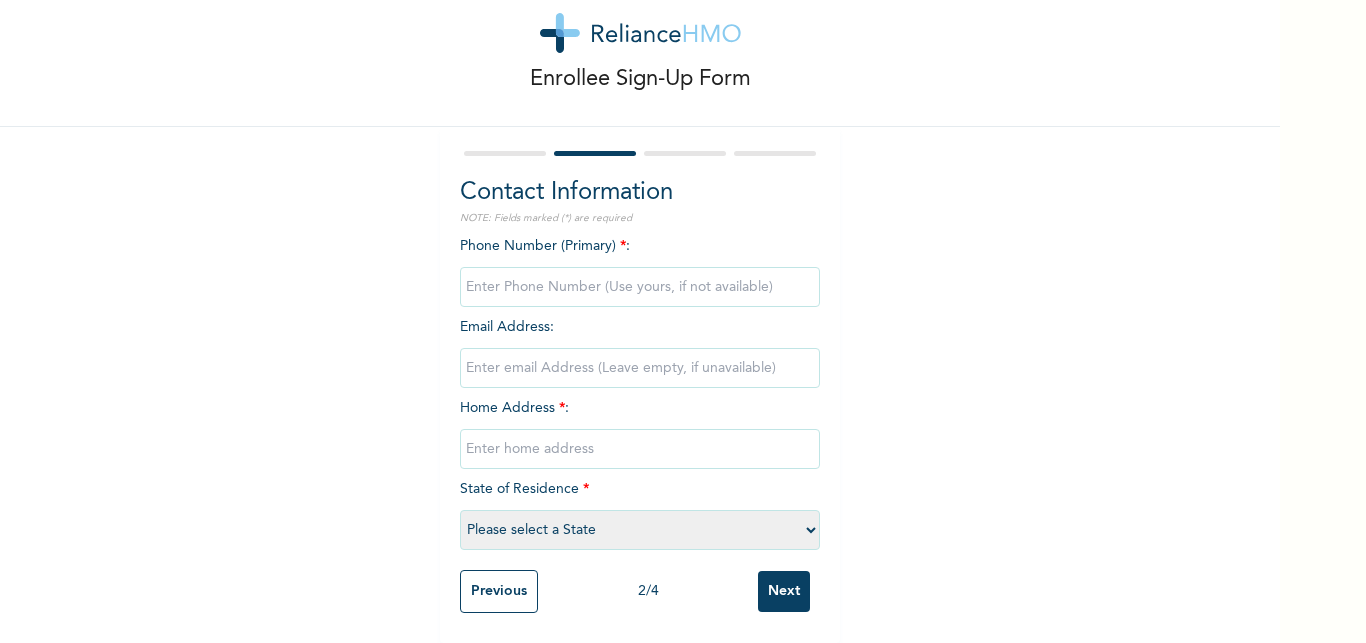 click at bounding box center (640, 287) 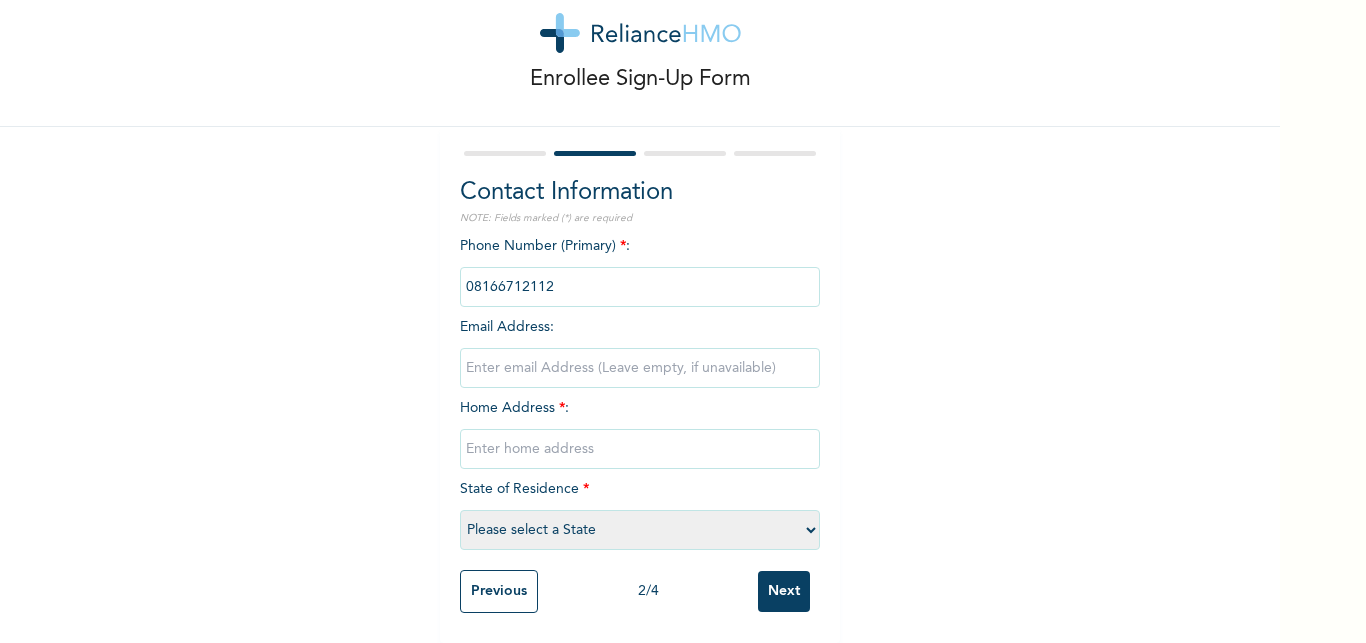 type on "08166712112" 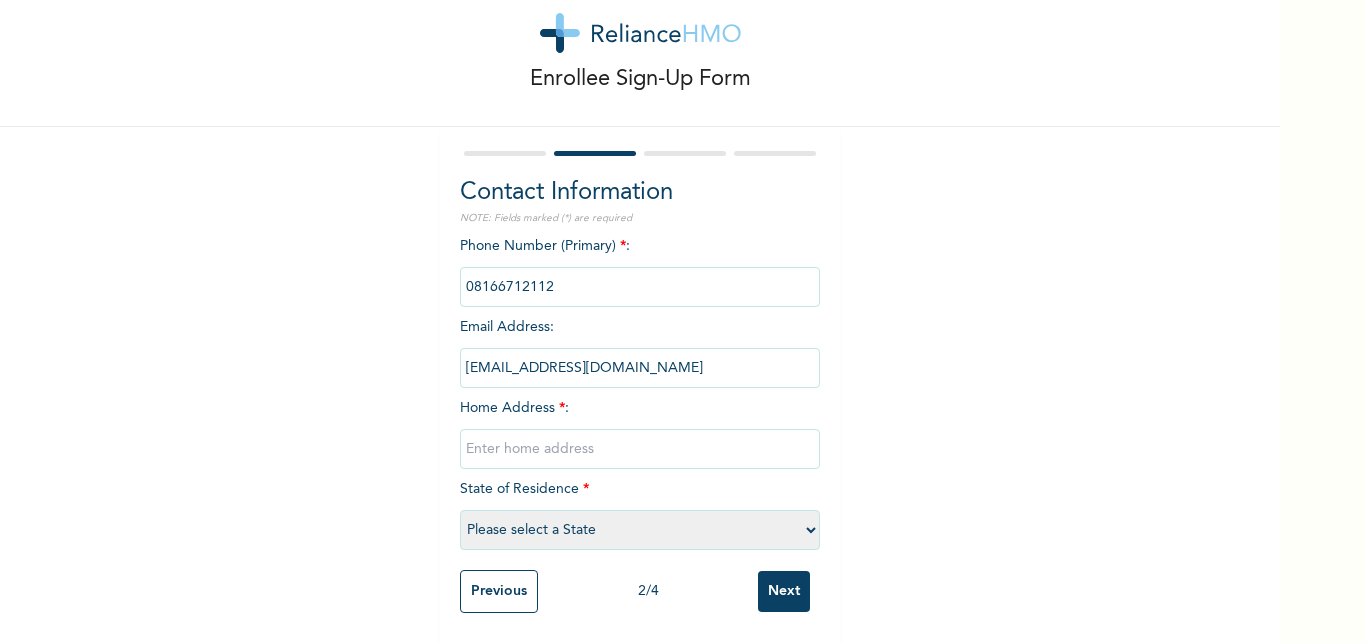 type on "[EMAIL_ADDRESS][DOMAIN_NAME]" 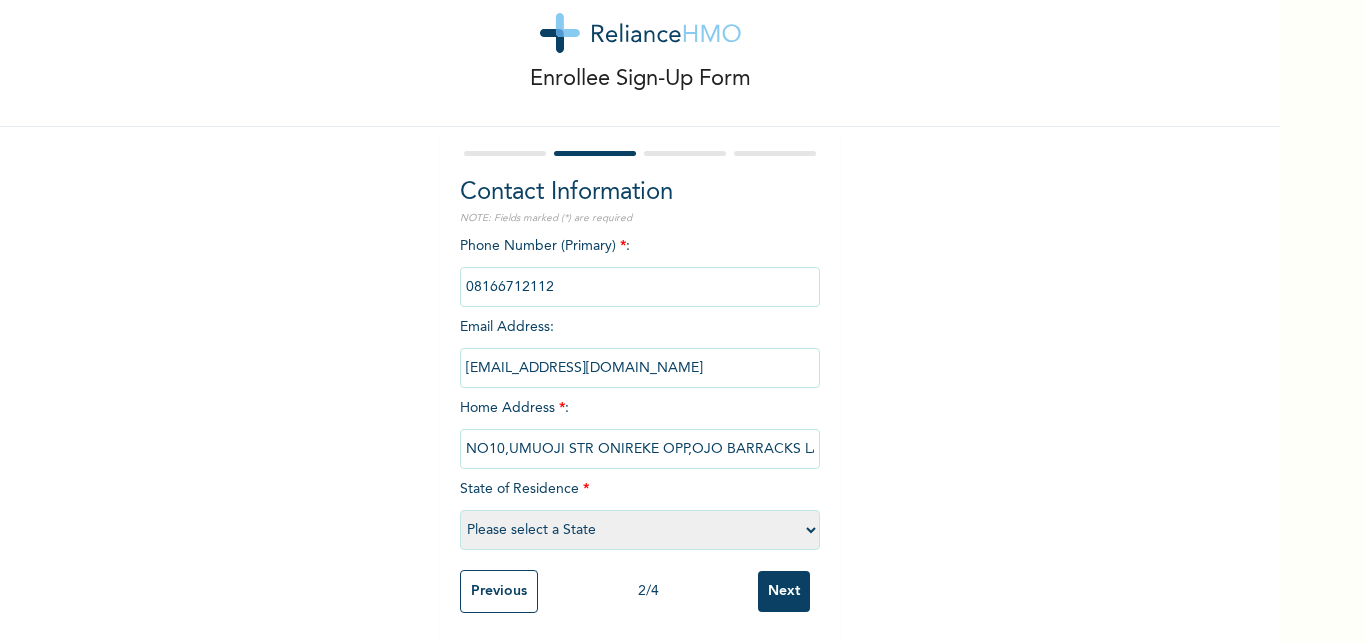 scroll, scrollTop: 0, scrollLeft: 31, axis: horizontal 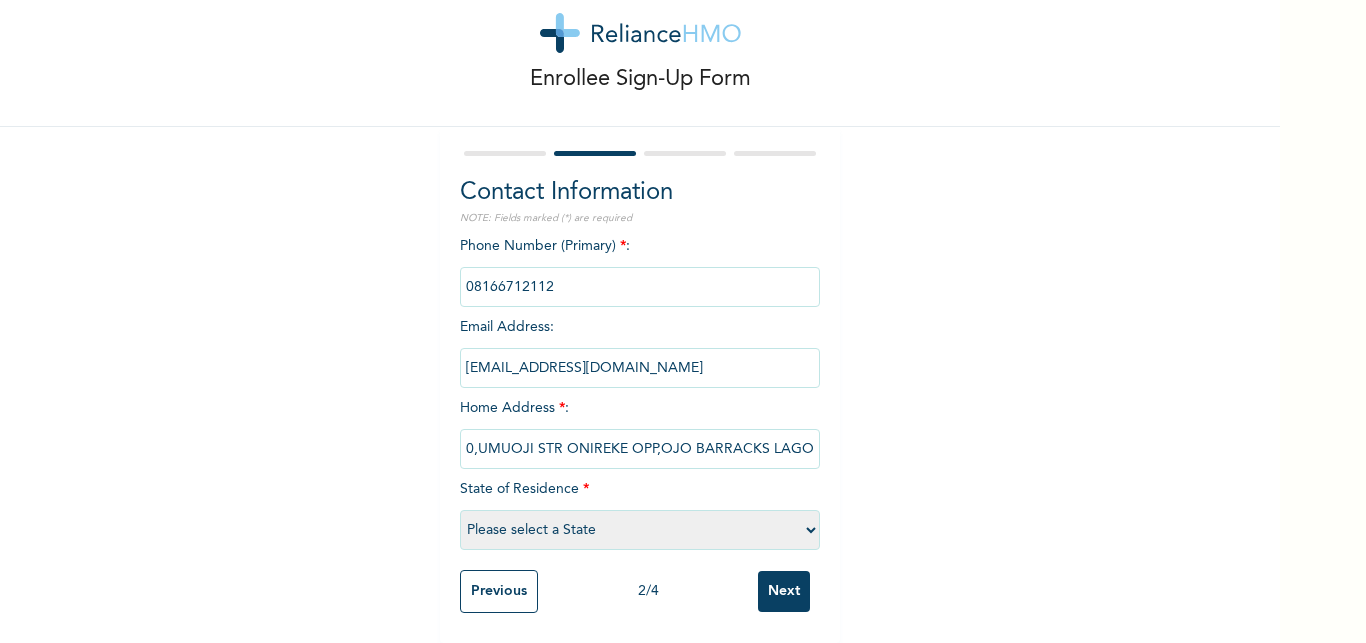 type on "NO10,UMUOJI STR ONIREKE OPP,OJO BARRACKS LAGOS" 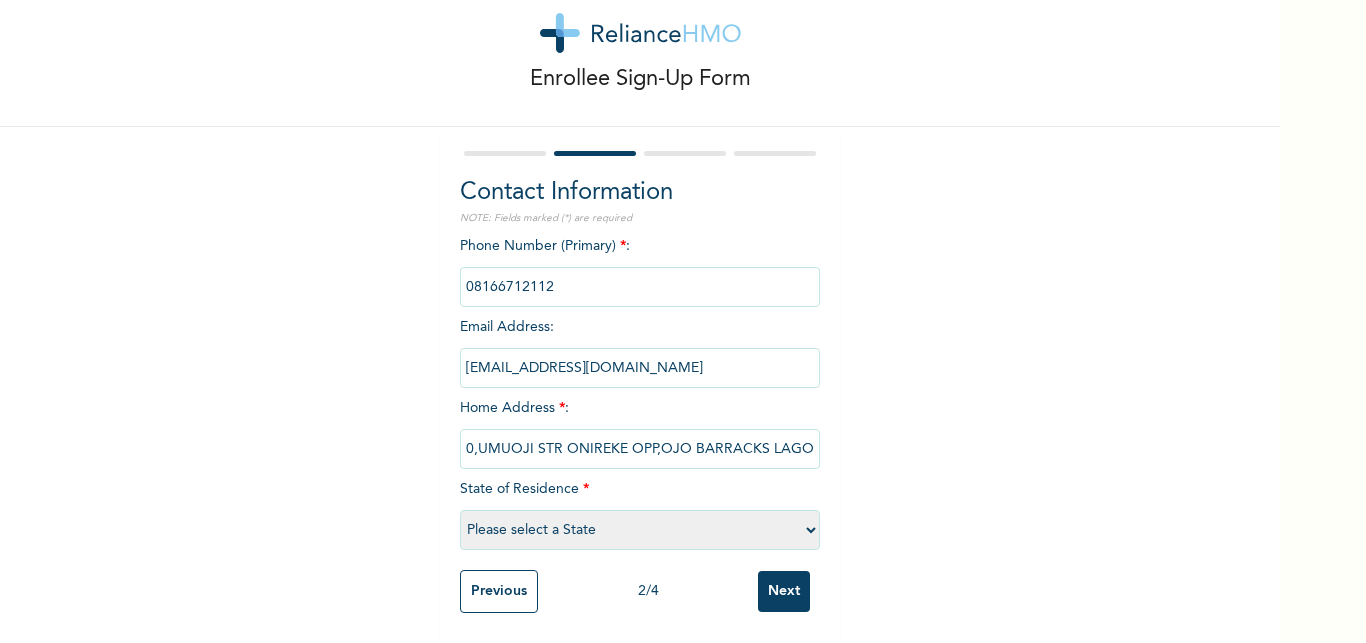 click on "Please select a State [PERSON_NAME] (FCT) [PERSON_NAME] Ibom [GEOGRAPHIC_DATA] Bauchi Bayelsa Benue Borno Cross River [GEOGRAPHIC_DATA] [GEOGRAPHIC_DATA] [GEOGRAPHIC_DATA] Ekiti [GEOGRAPHIC_DATA] Gombe Imo Jigawa [GEOGRAPHIC_DATA] [GEOGRAPHIC_DATA] [GEOGRAPHIC_DATA] [GEOGRAPHIC_DATA] [GEOGRAPHIC_DATA] [GEOGRAPHIC_DATA] [GEOGRAPHIC_DATA] [GEOGRAPHIC_DATA] [GEOGRAPHIC_DATA] [GEOGRAPHIC_DATA] [GEOGRAPHIC_DATA] Osun Oyo Plateau Rivers [GEOGRAPHIC_DATA] [GEOGRAPHIC_DATA] [GEOGRAPHIC_DATA]" at bounding box center (640, 530) 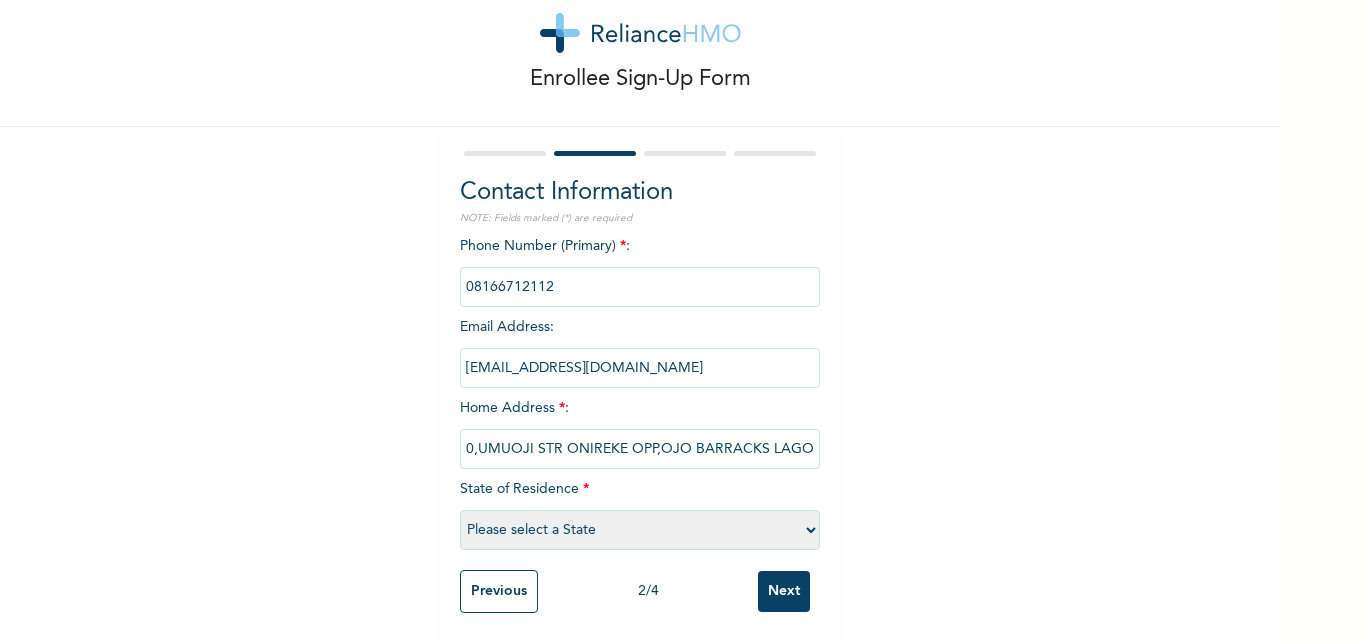 select on "25" 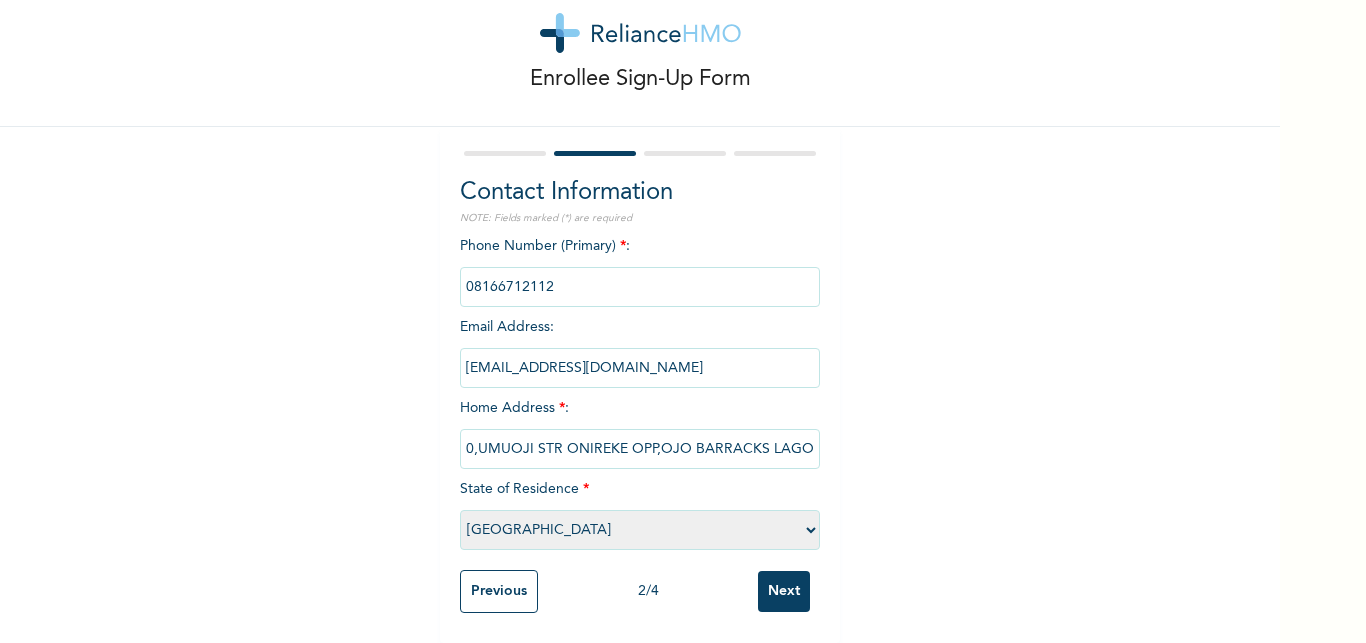 click on "[GEOGRAPHIC_DATA]" at bounding box center (0, 0) 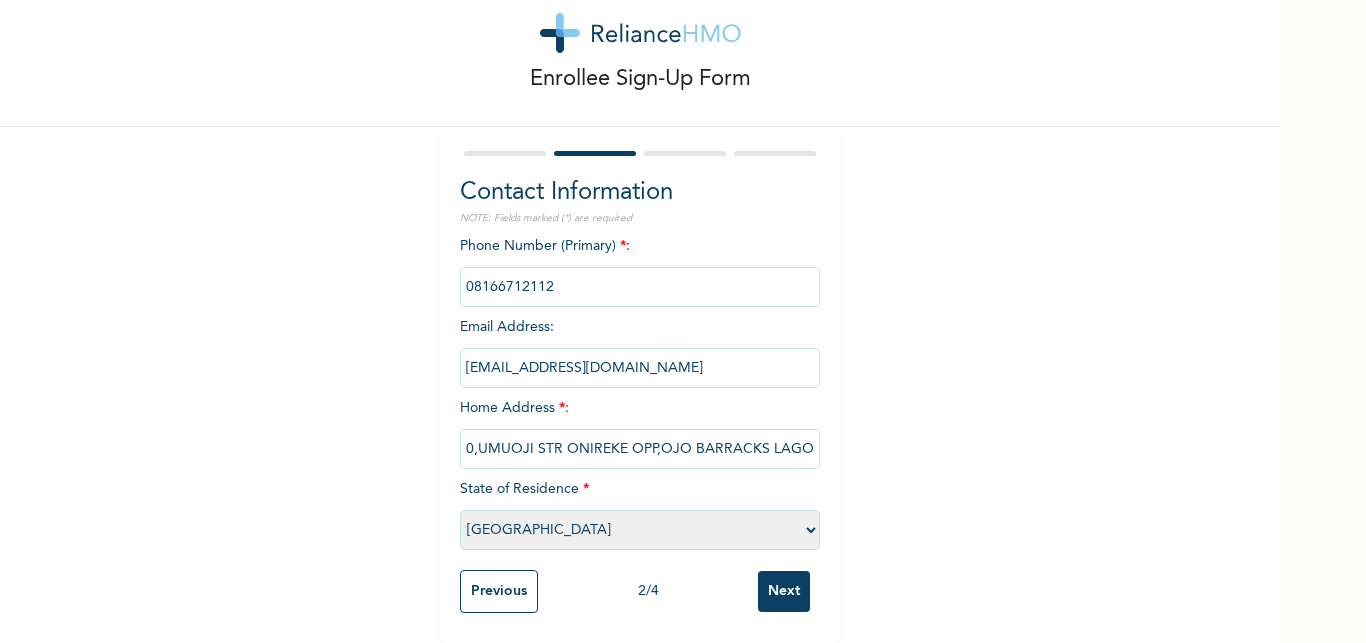 click on "Next" at bounding box center (784, 591) 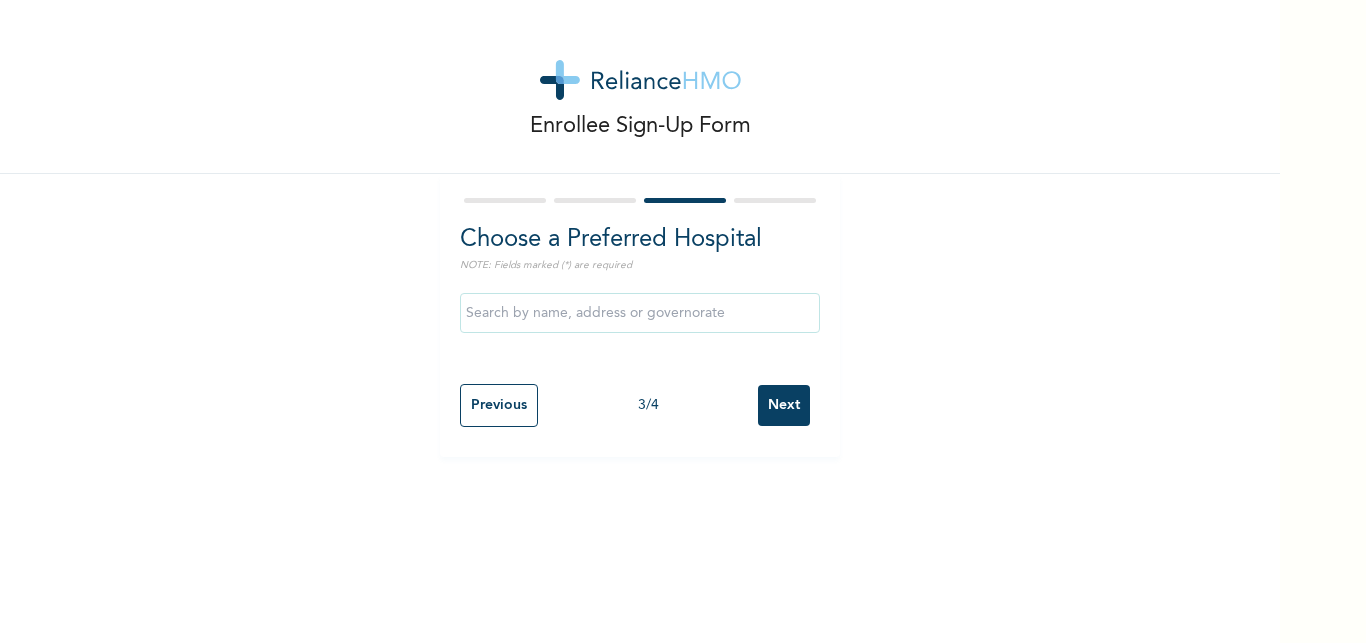 scroll, scrollTop: 0, scrollLeft: 0, axis: both 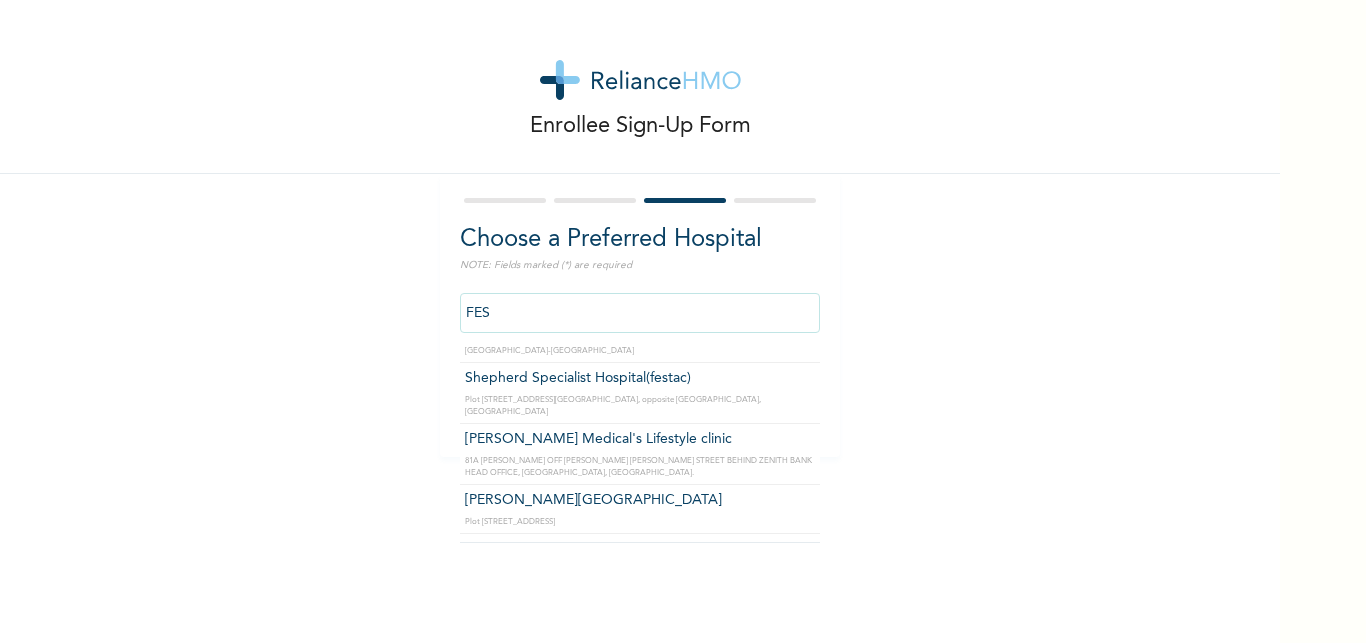 type on "[PERSON_NAME][GEOGRAPHIC_DATA]" 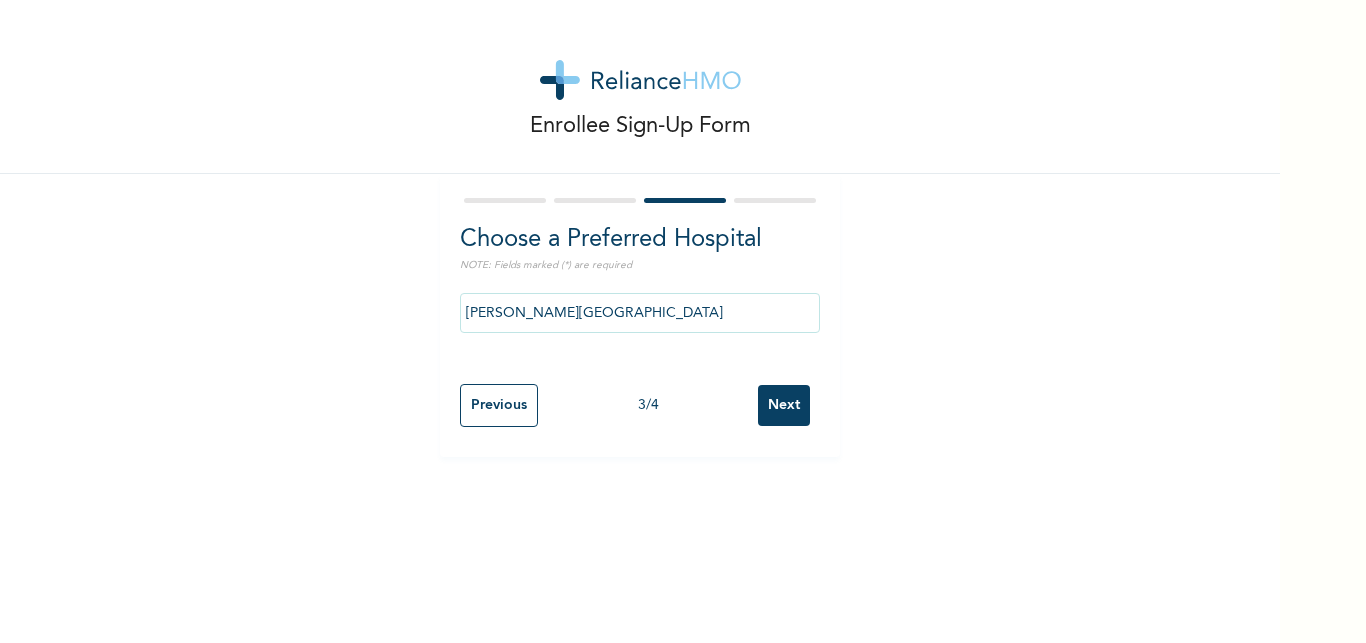 click on "Next" at bounding box center (784, 405) 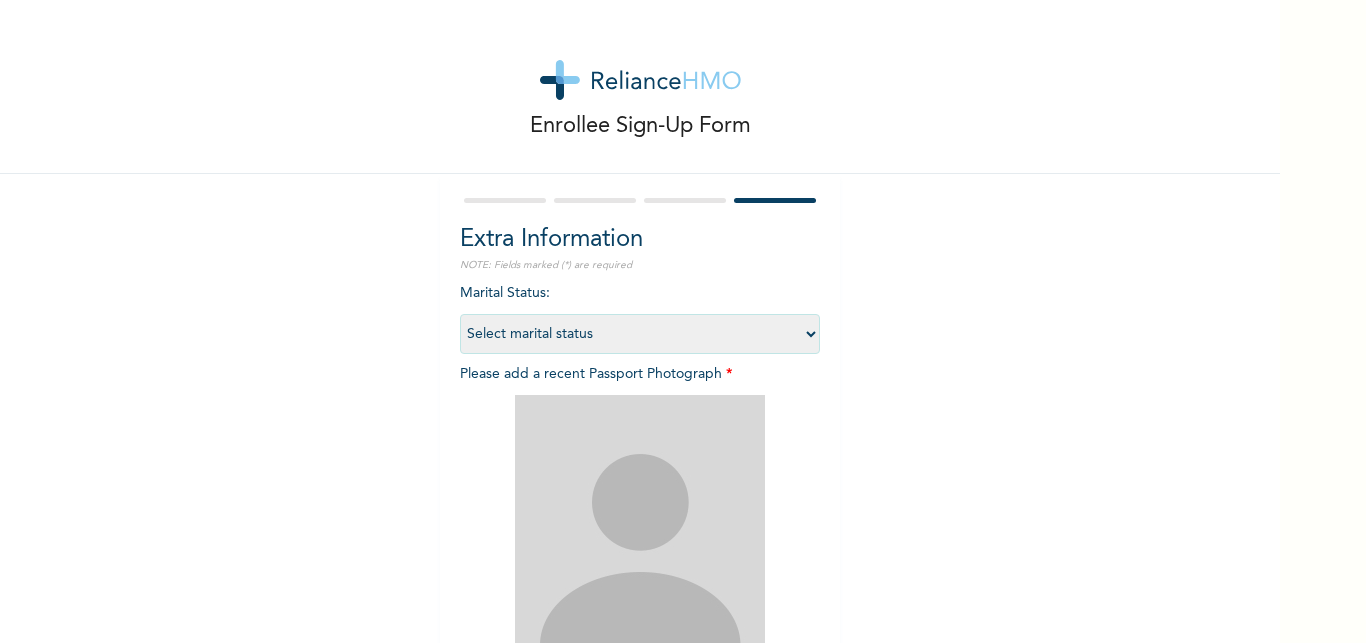 click on "Select marital status [DEMOGRAPHIC_DATA] Married [DEMOGRAPHIC_DATA] Widow/[DEMOGRAPHIC_DATA]" at bounding box center [640, 334] 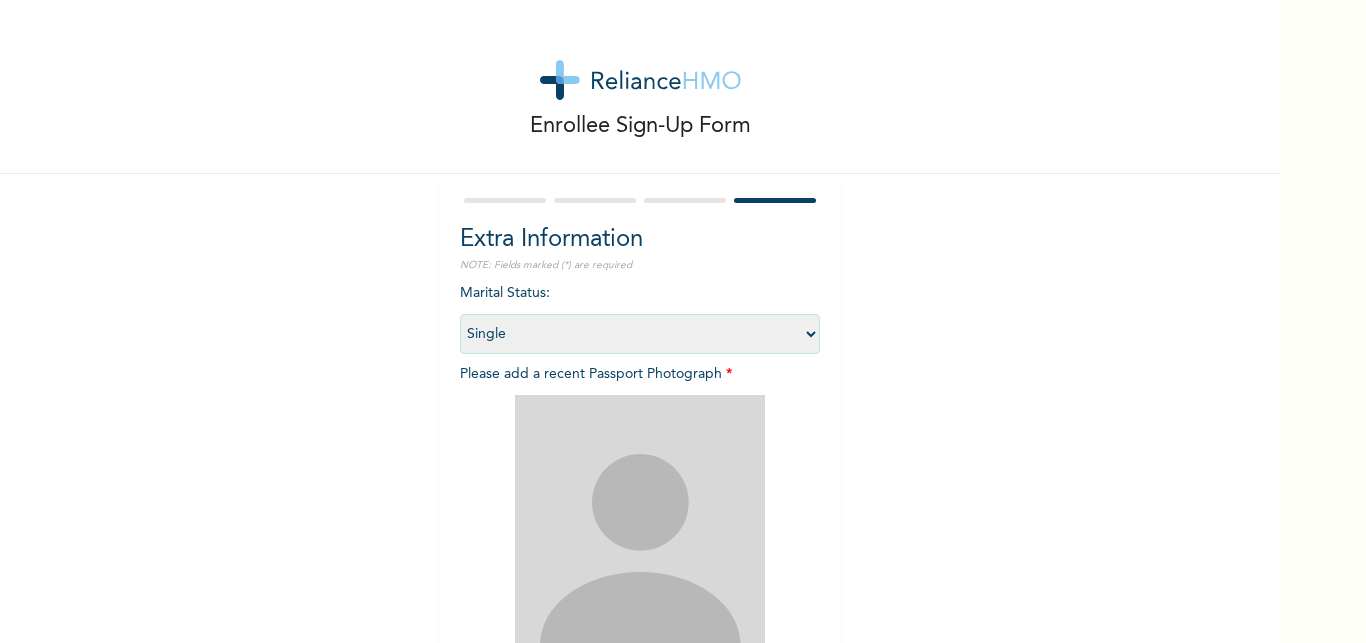 click on "Single" at bounding box center (0, 0) 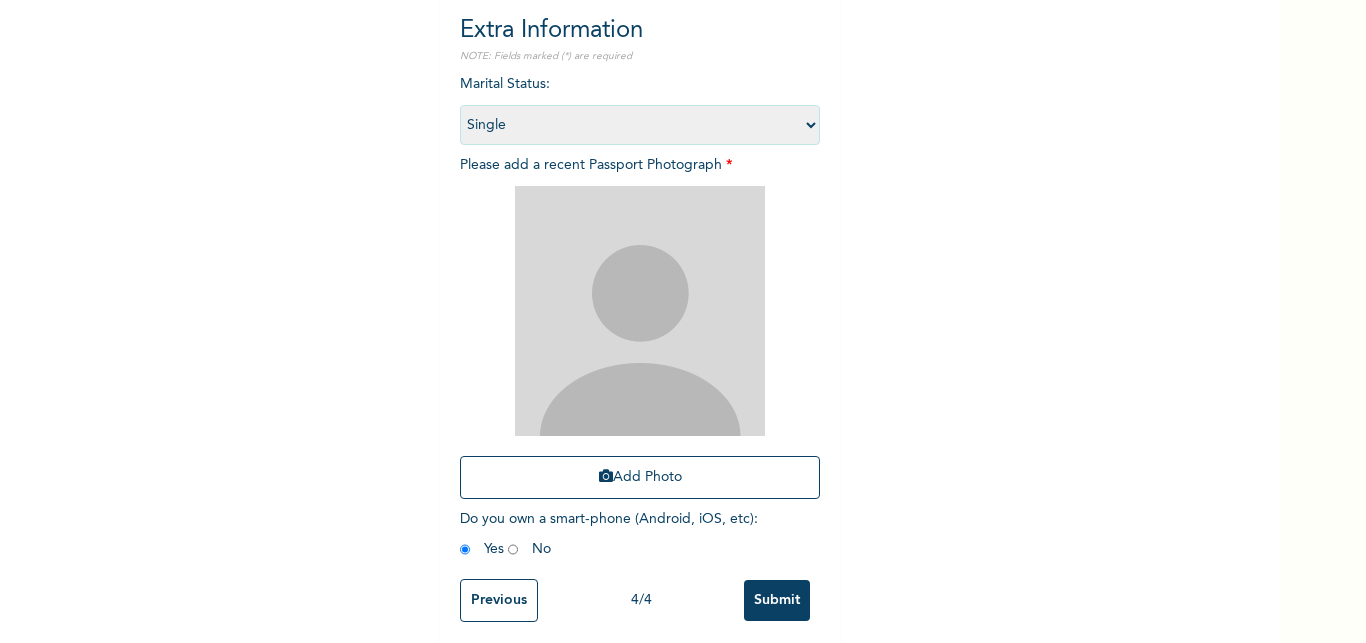 scroll, scrollTop: 216, scrollLeft: 0, axis: vertical 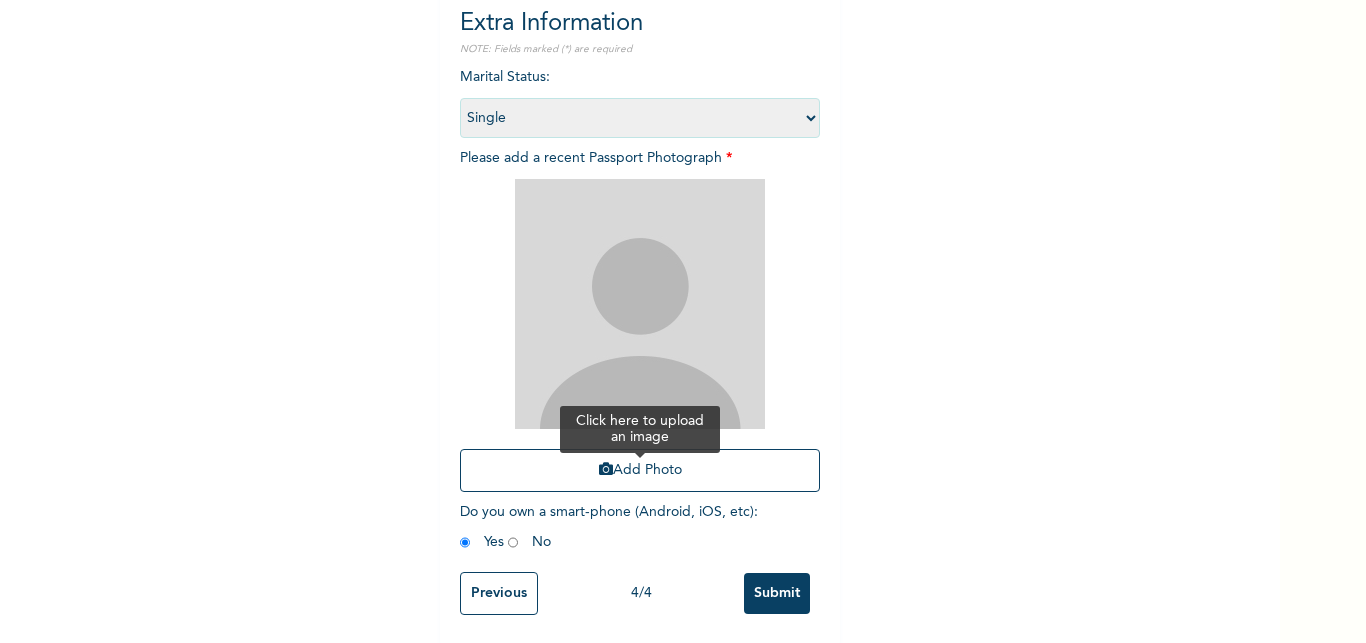 click on "Add Photo" at bounding box center [640, 470] 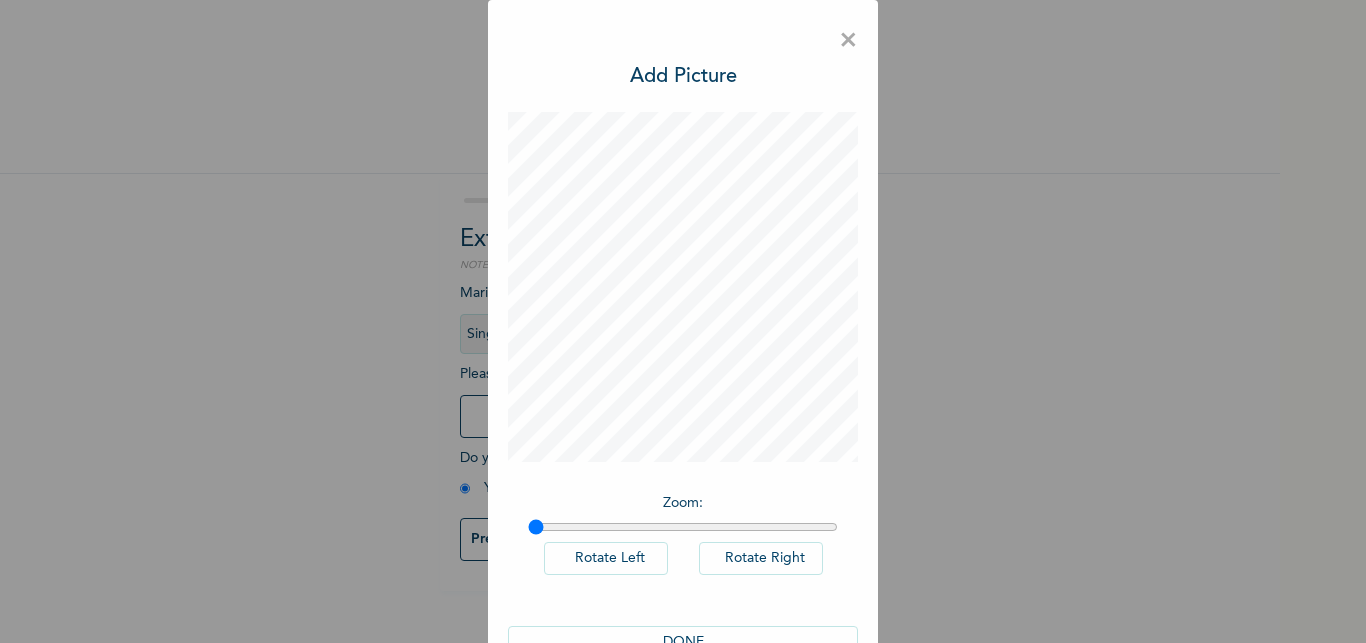 scroll, scrollTop: 0, scrollLeft: 0, axis: both 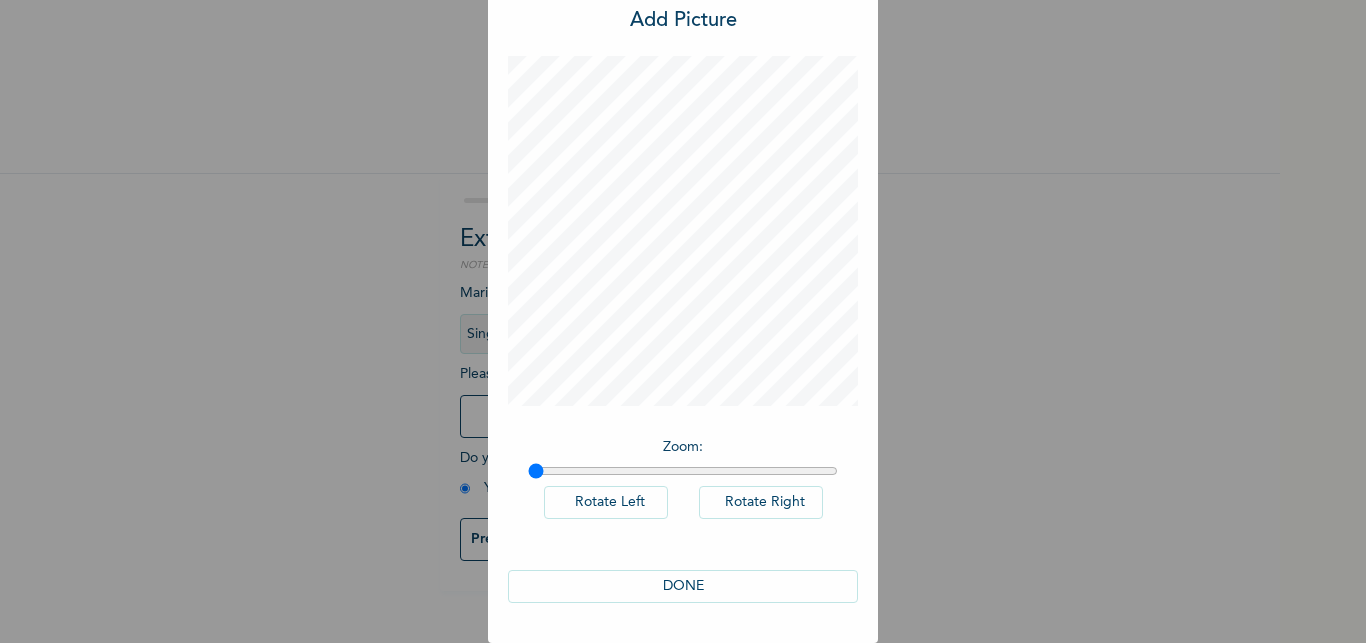 click on "DONE" at bounding box center [683, 586] 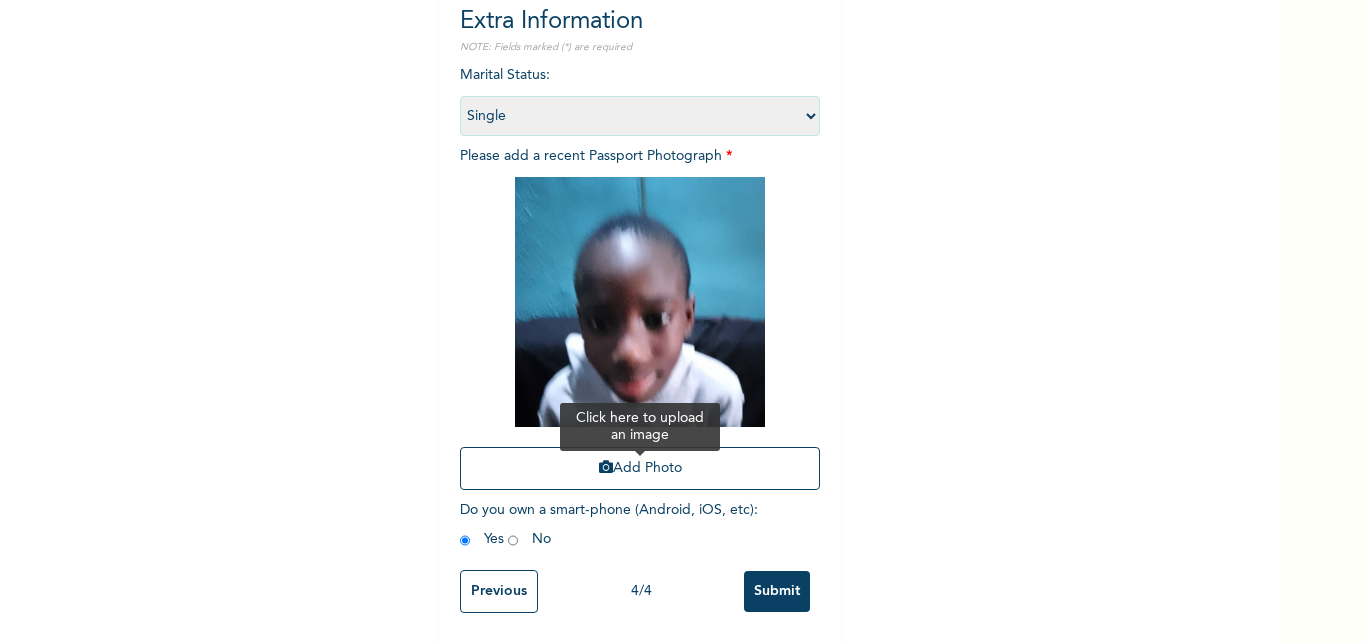 scroll, scrollTop: 235, scrollLeft: 0, axis: vertical 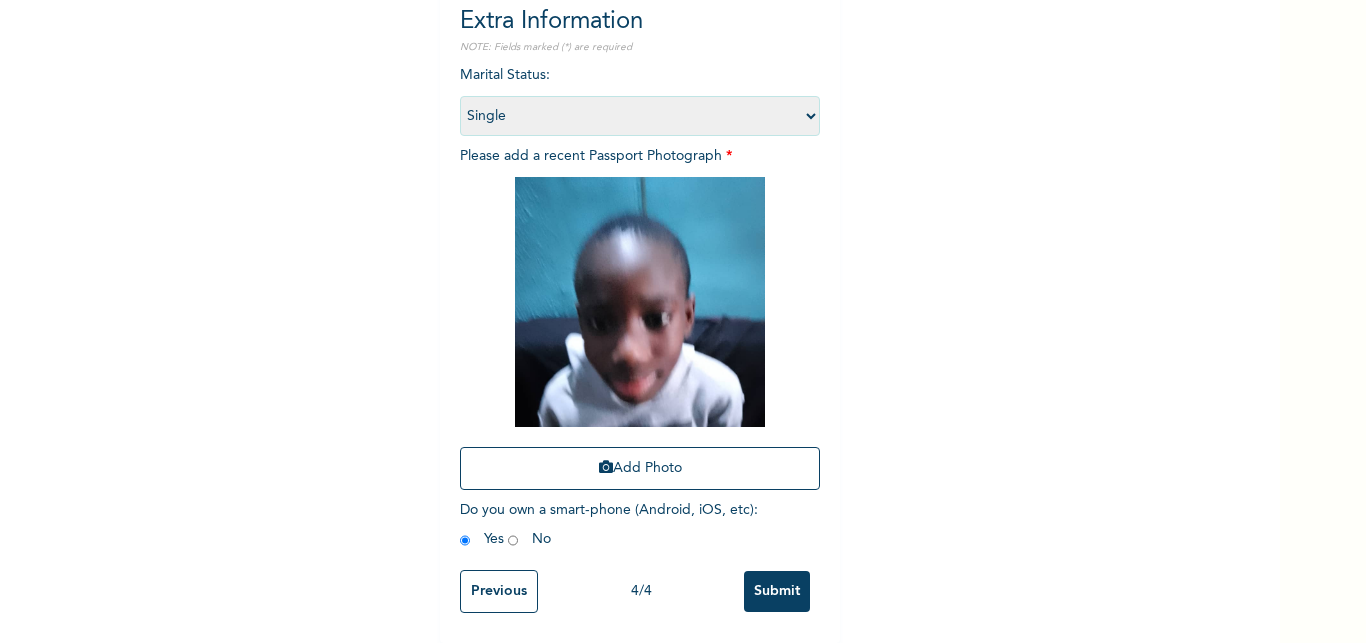 click on "Submit" at bounding box center [777, 591] 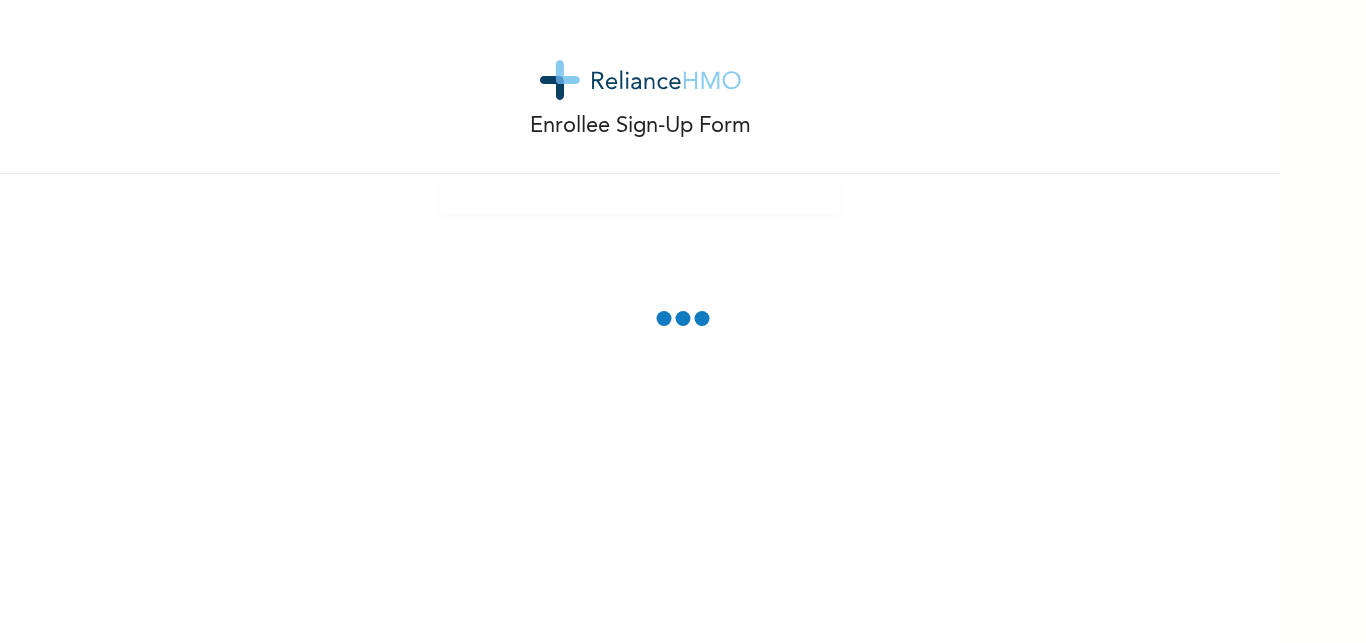 drag, startPoint x: 1310, startPoint y: 27, endPoint x: 1345, endPoint y: 22, distance: 35.35534 